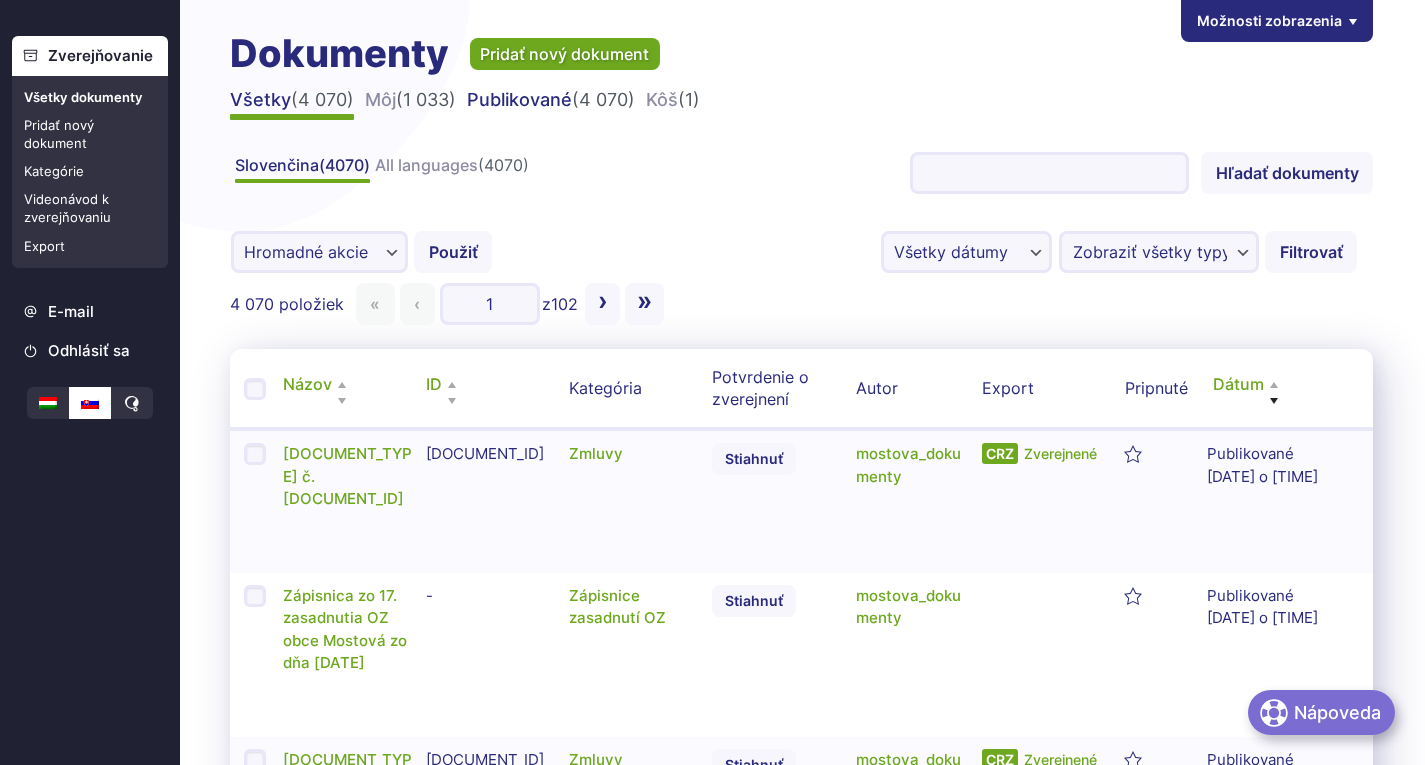 scroll, scrollTop: 0, scrollLeft: 0, axis: both 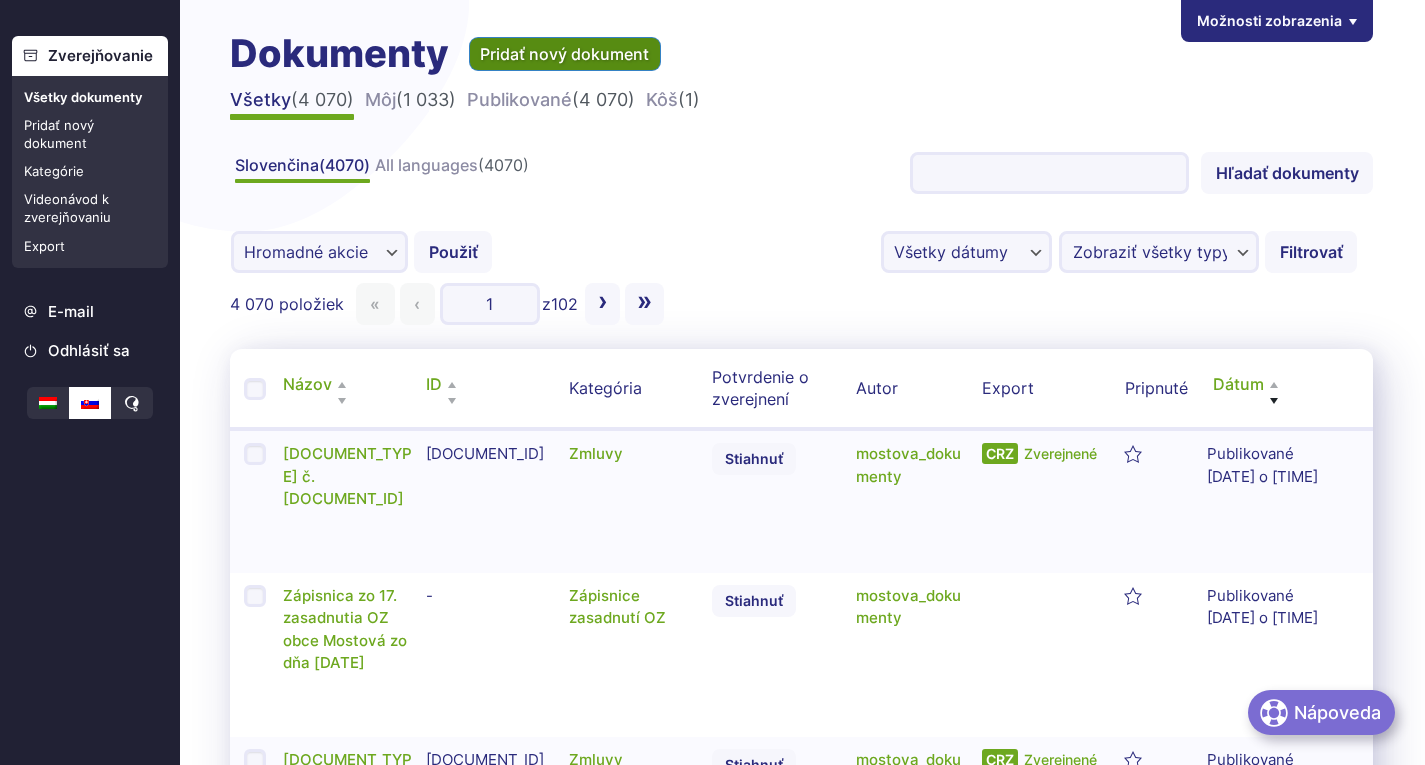click on "Pridať nový dokument" at bounding box center [565, 54] 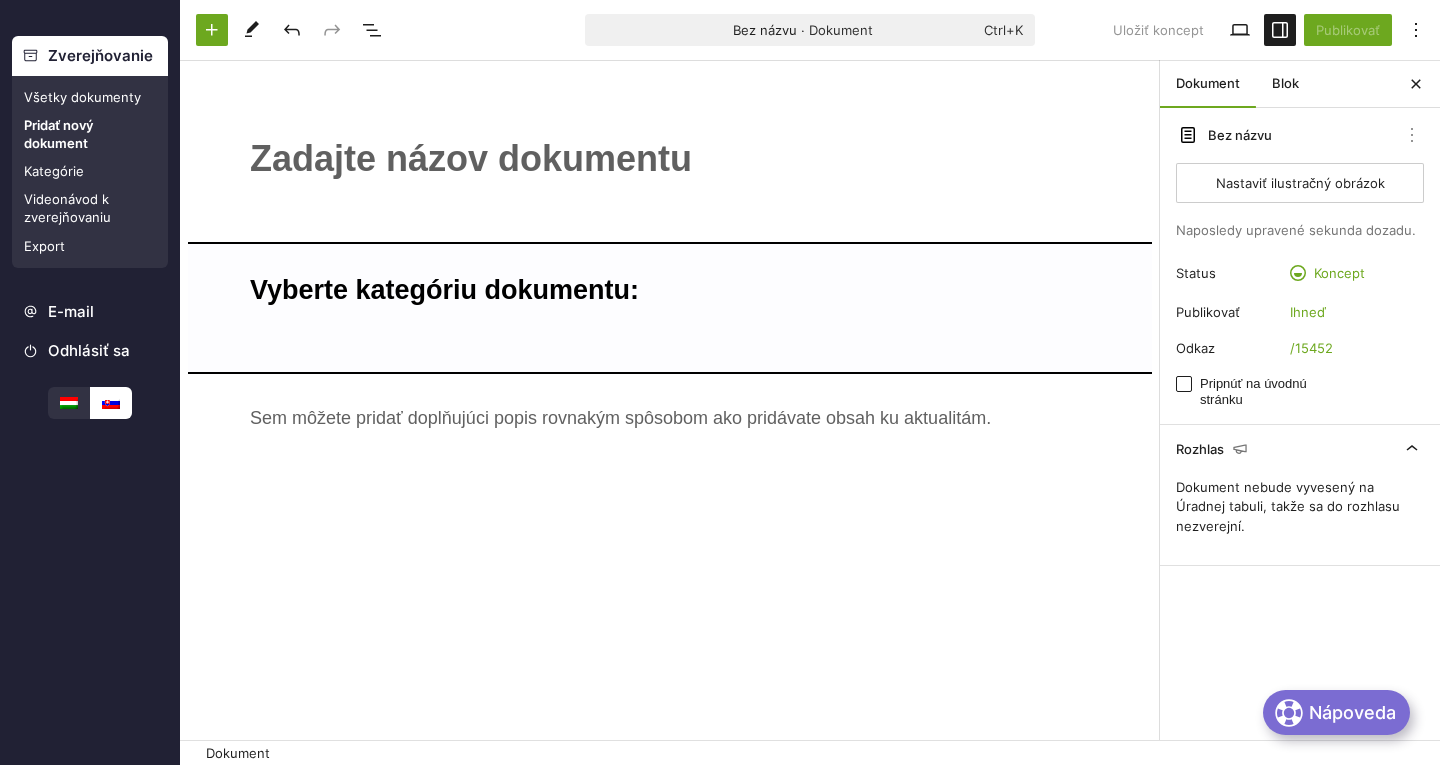 scroll, scrollTop: 0, scrollLeft: 0, axis: both 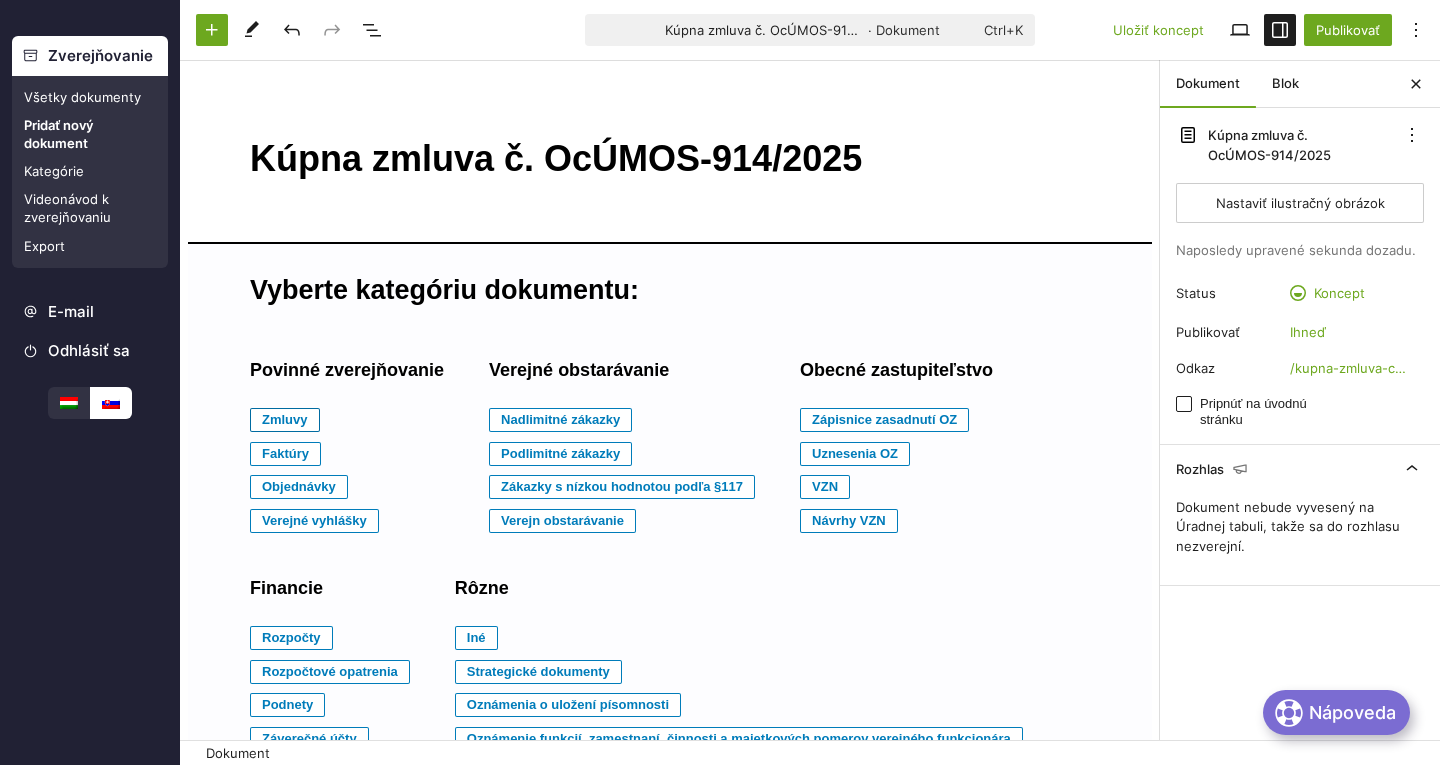 click on "Zmluvy" at bounding box center (285, 420) 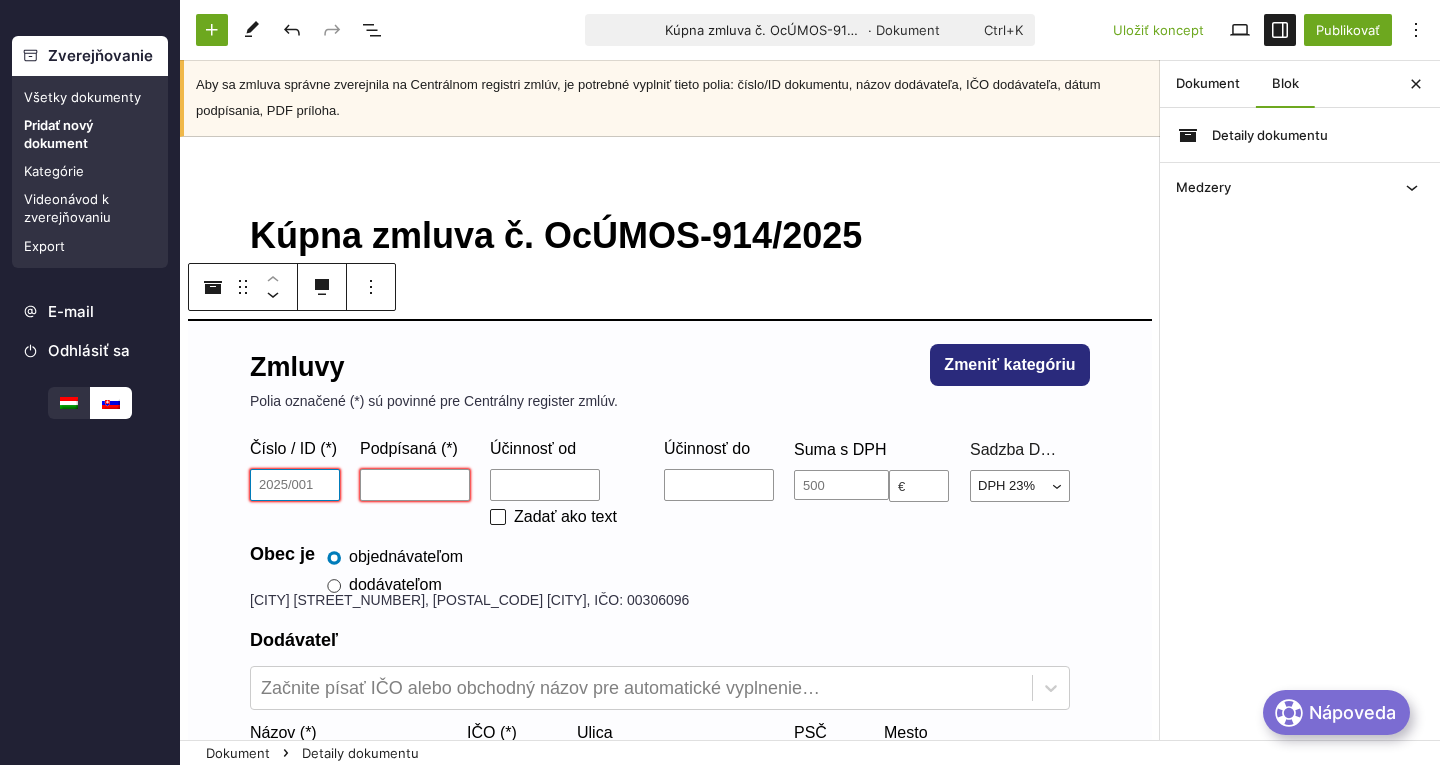 click on "Číslo / ID (*)" at bounding box center (295, 485) 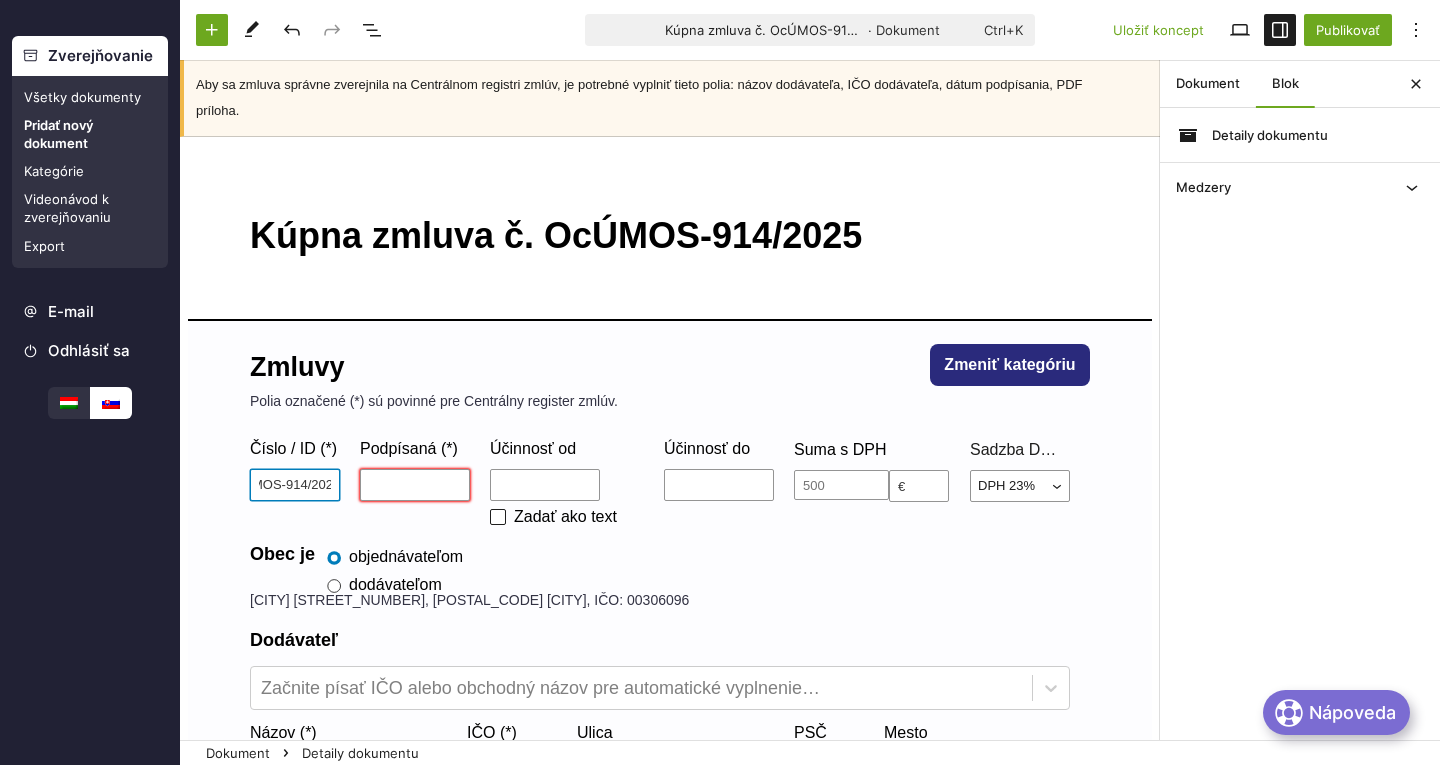 scroll, scrollTop: 0, scrollLeft: 40, axis: horizontal 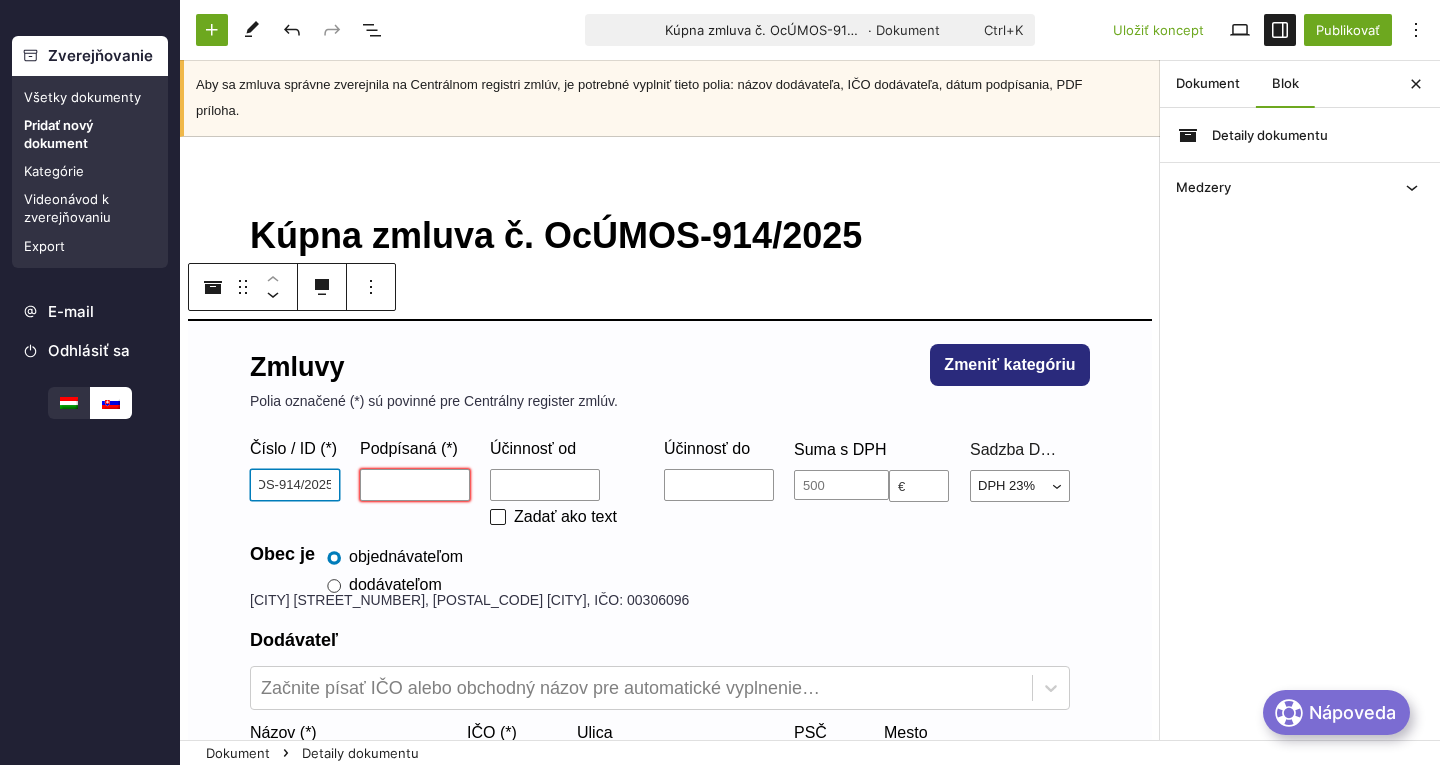type on "OcÚMOS-914/2025" 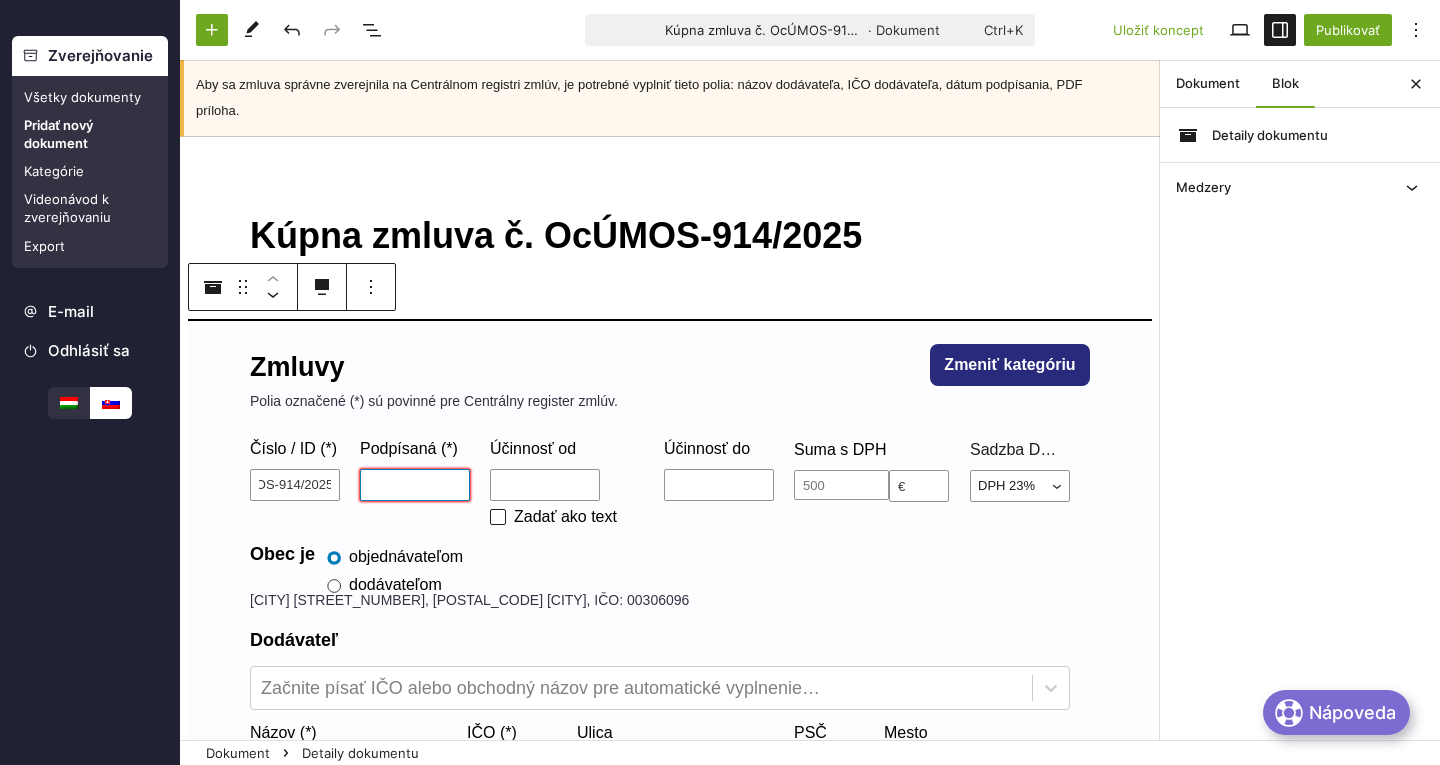scroll, scrollTop: 0, scrollLeft: 0, axis: both 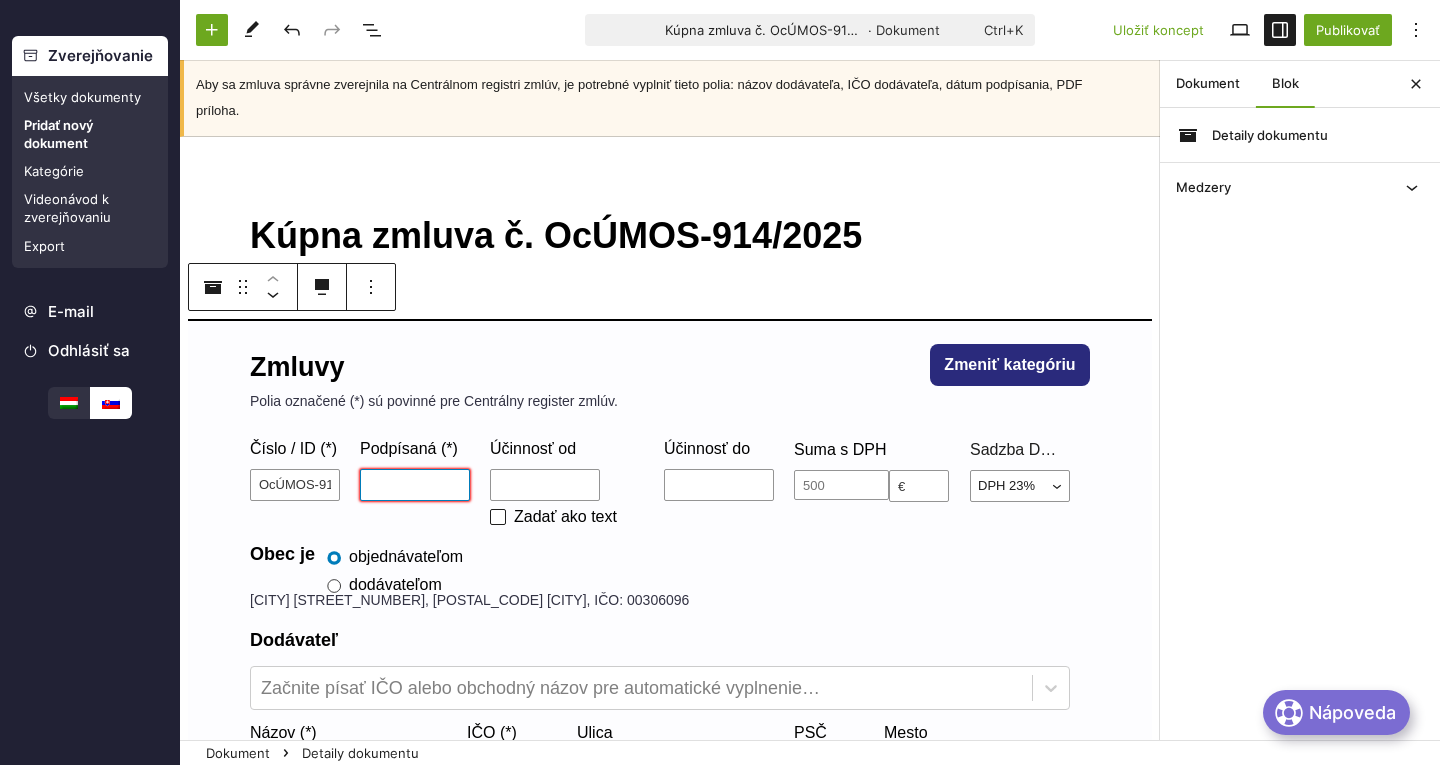 click on "Podpísaná (*)" at bounding box center [415, 485] 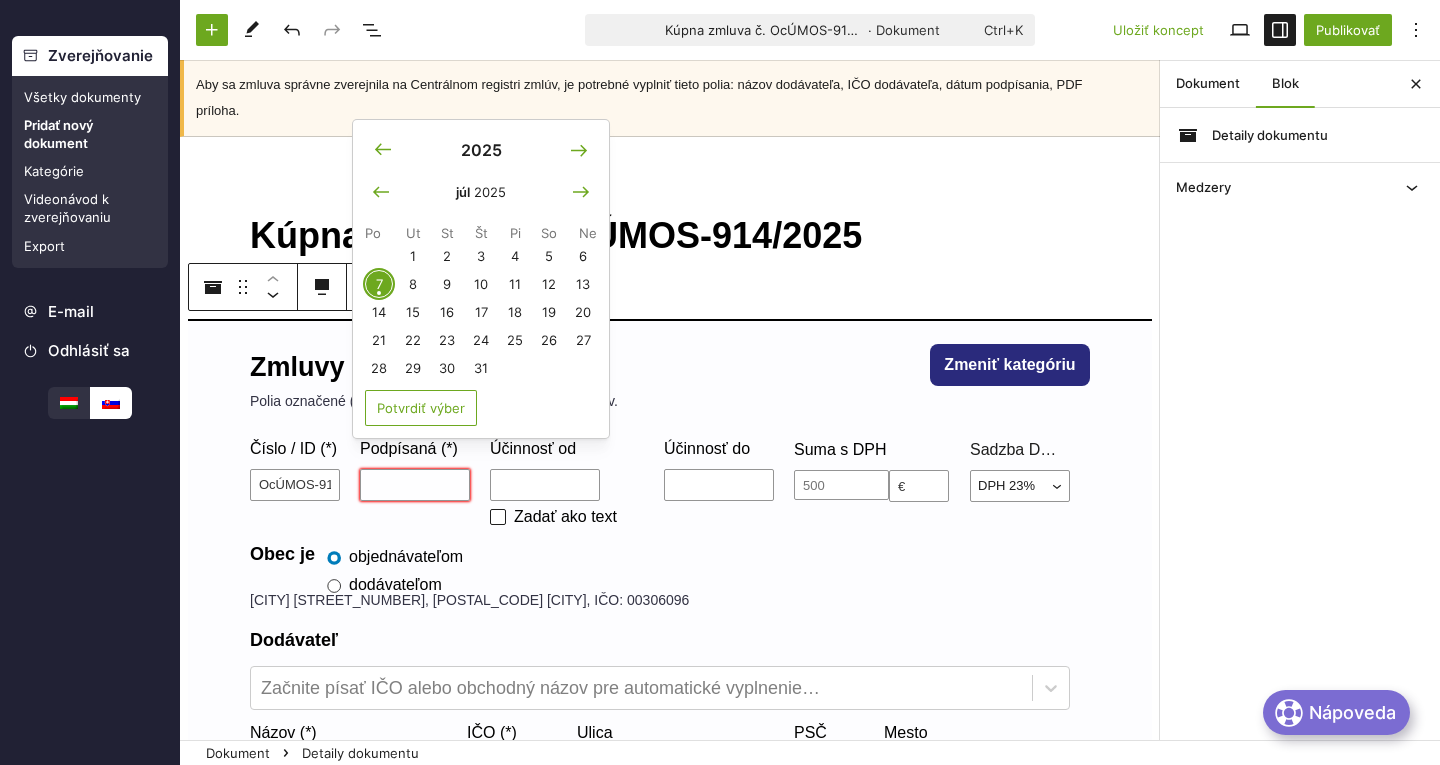click on "7" at bounding box center [379, 284] 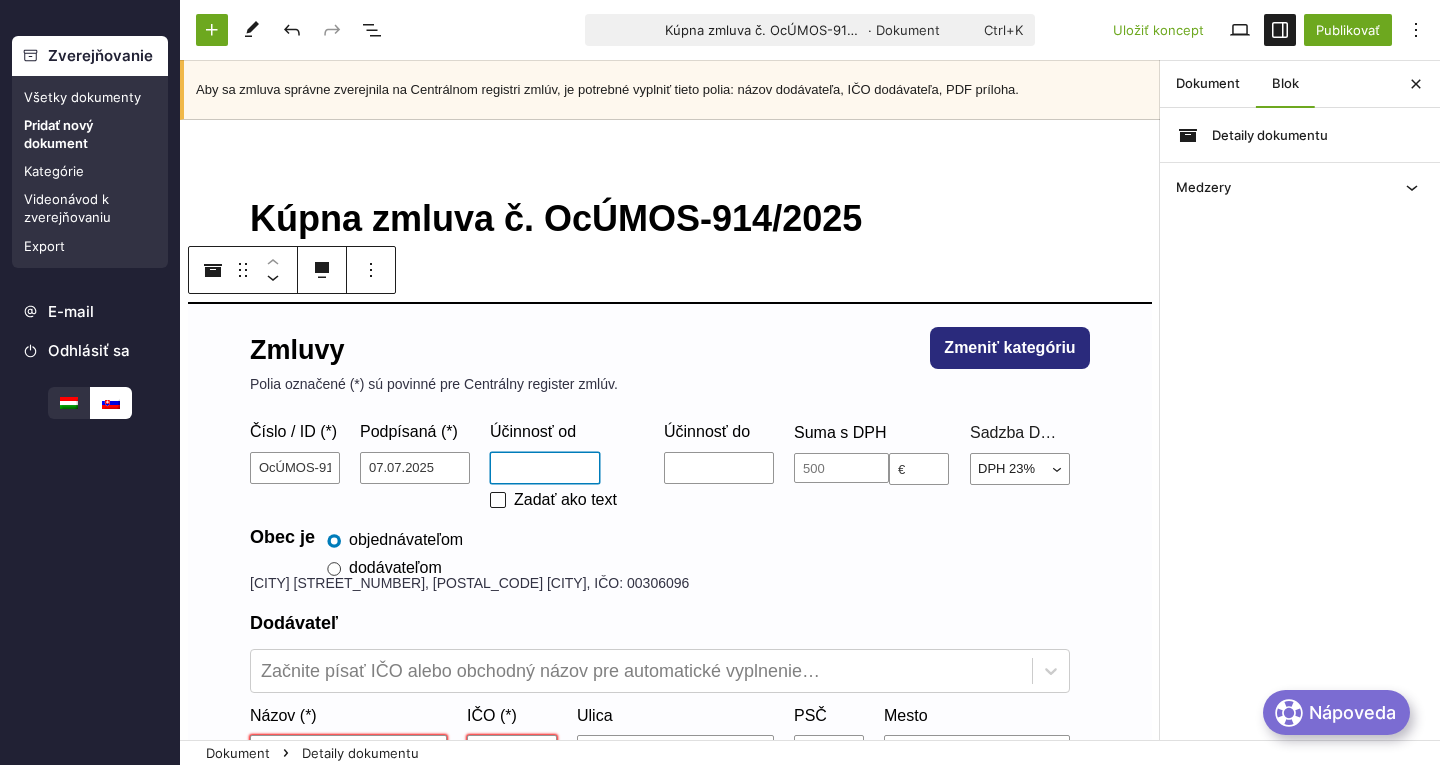 click on "Účinnosť od" at bounding box center [545, 468] 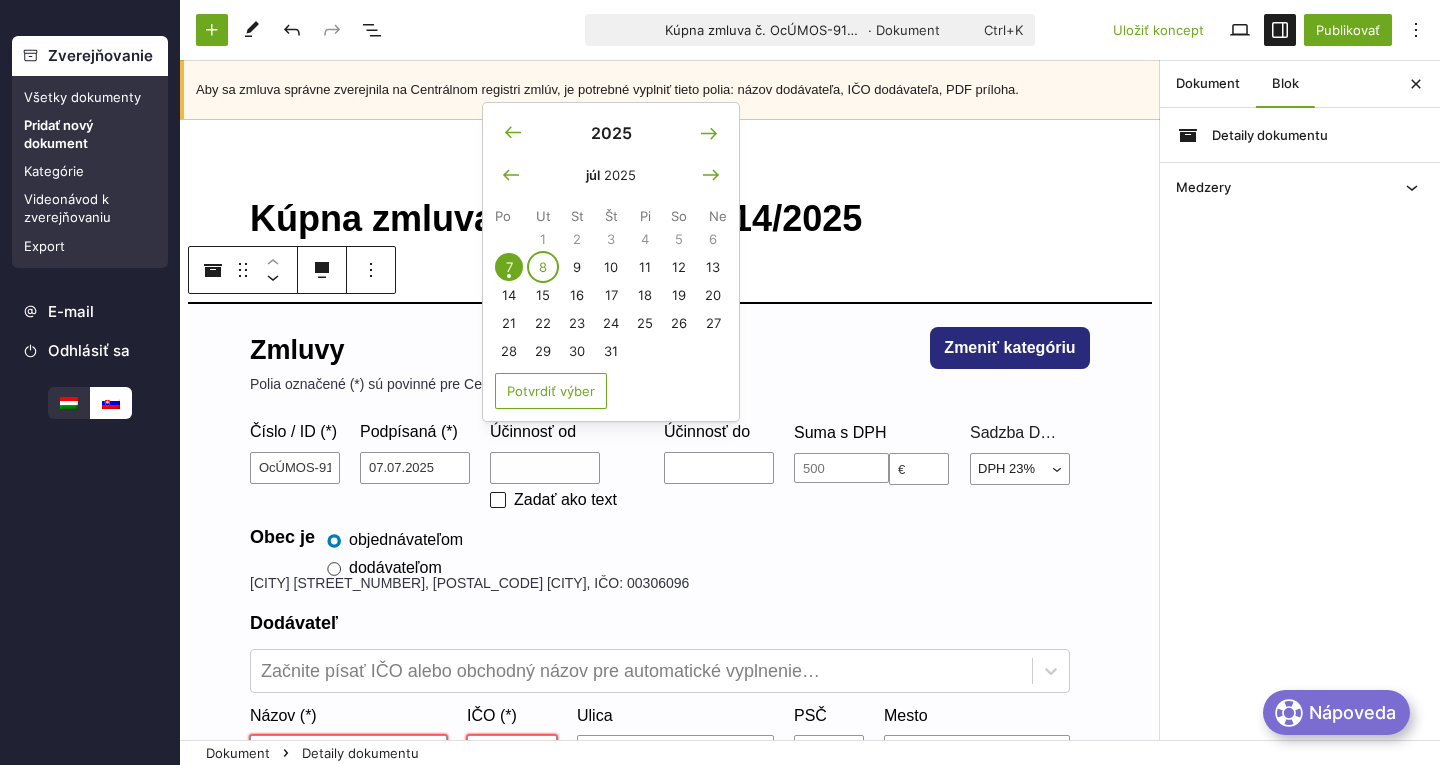 click on "8" at bounding box center (543, 267) 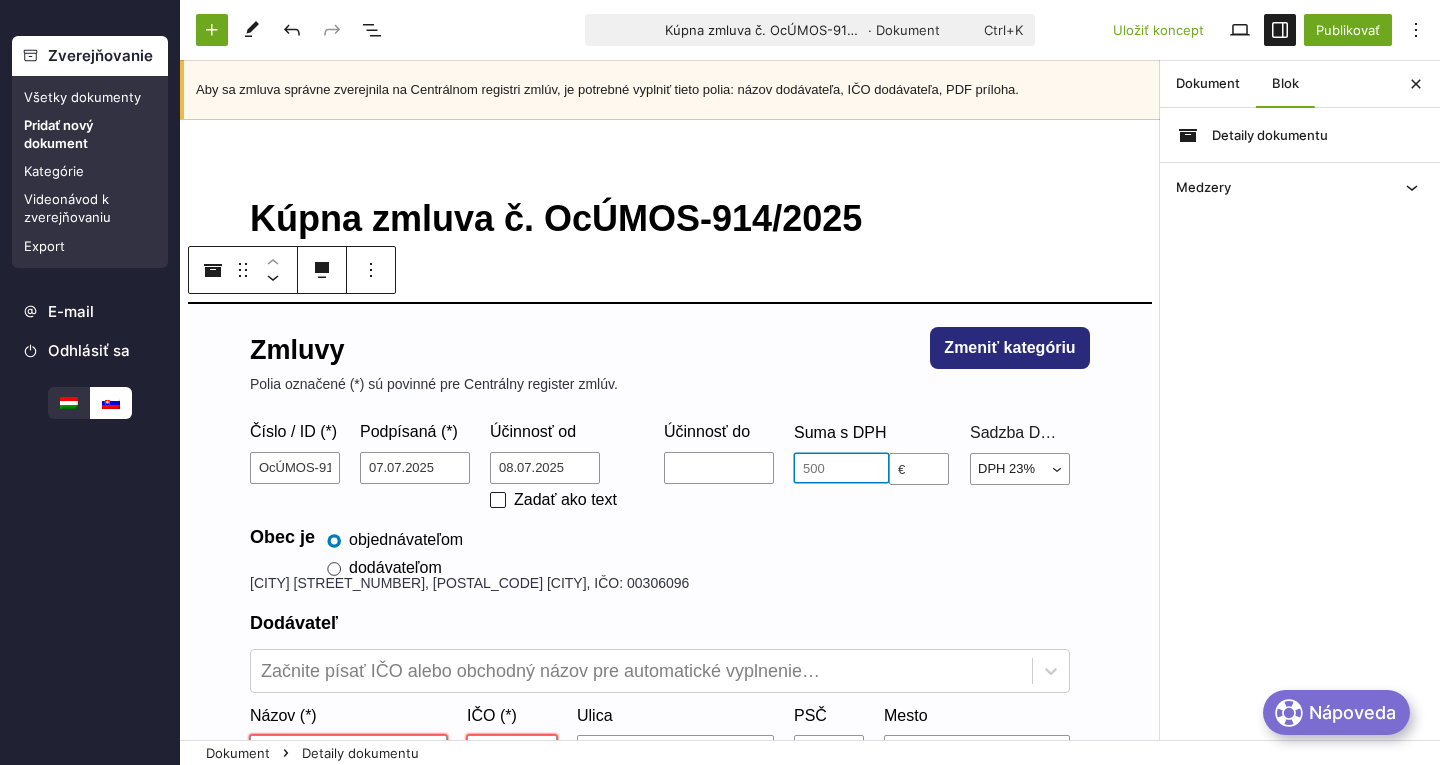 drag, startPoint x: 798, startPoint y: 467, endPoint x: 761, endPoint y: 478, distance: 38.600517 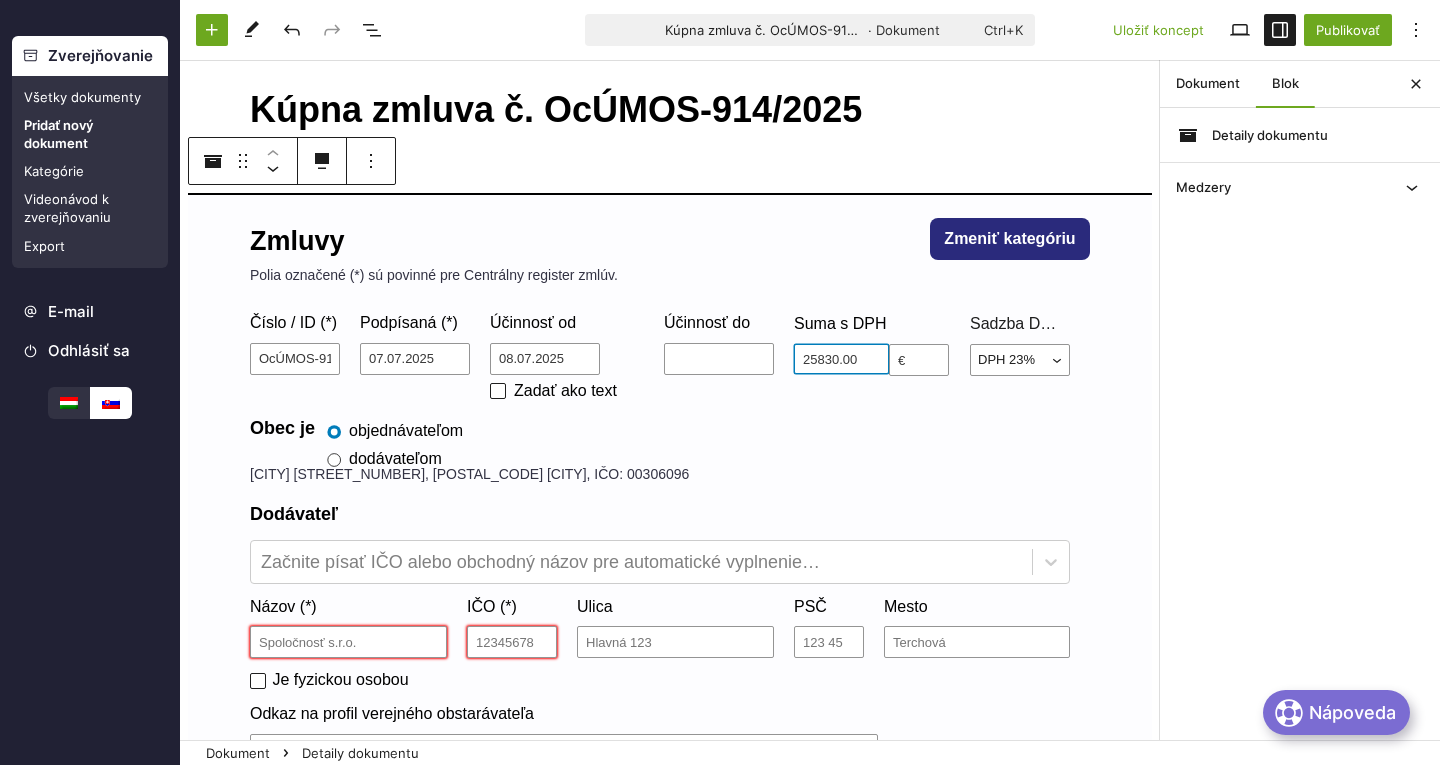 scroll, scrollTop: 300, scrollLeft: 0, axis: vertical 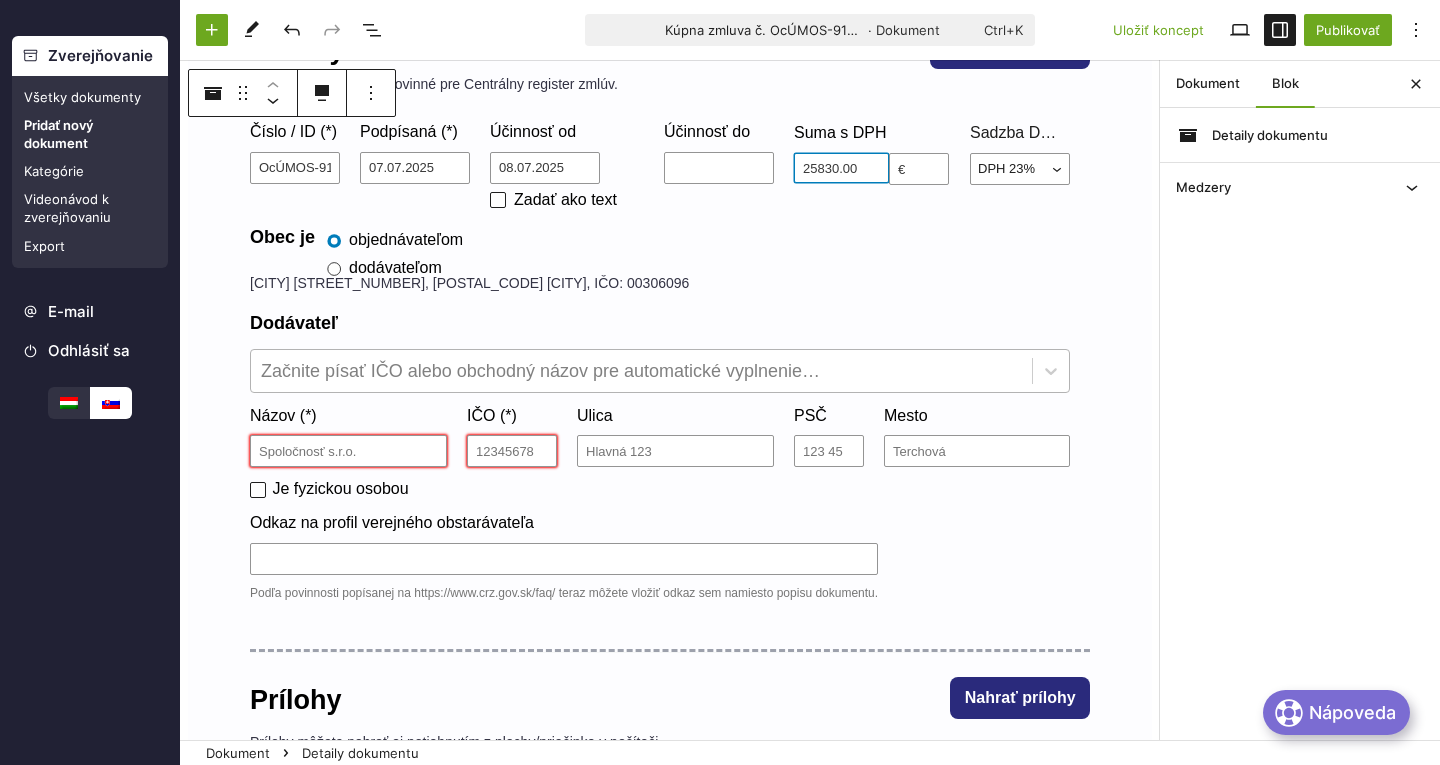 type on "25830.00" 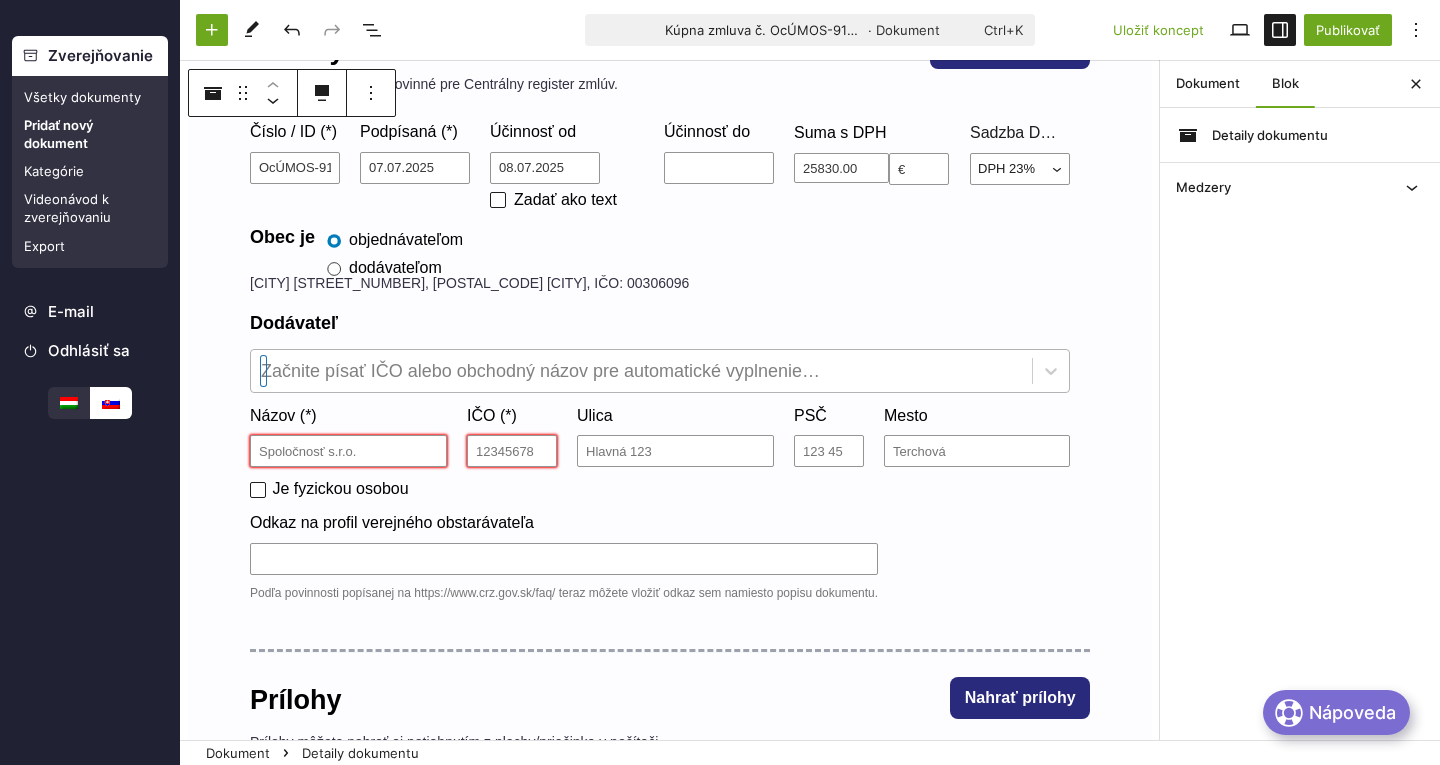 click at bounding box center [641, 371] 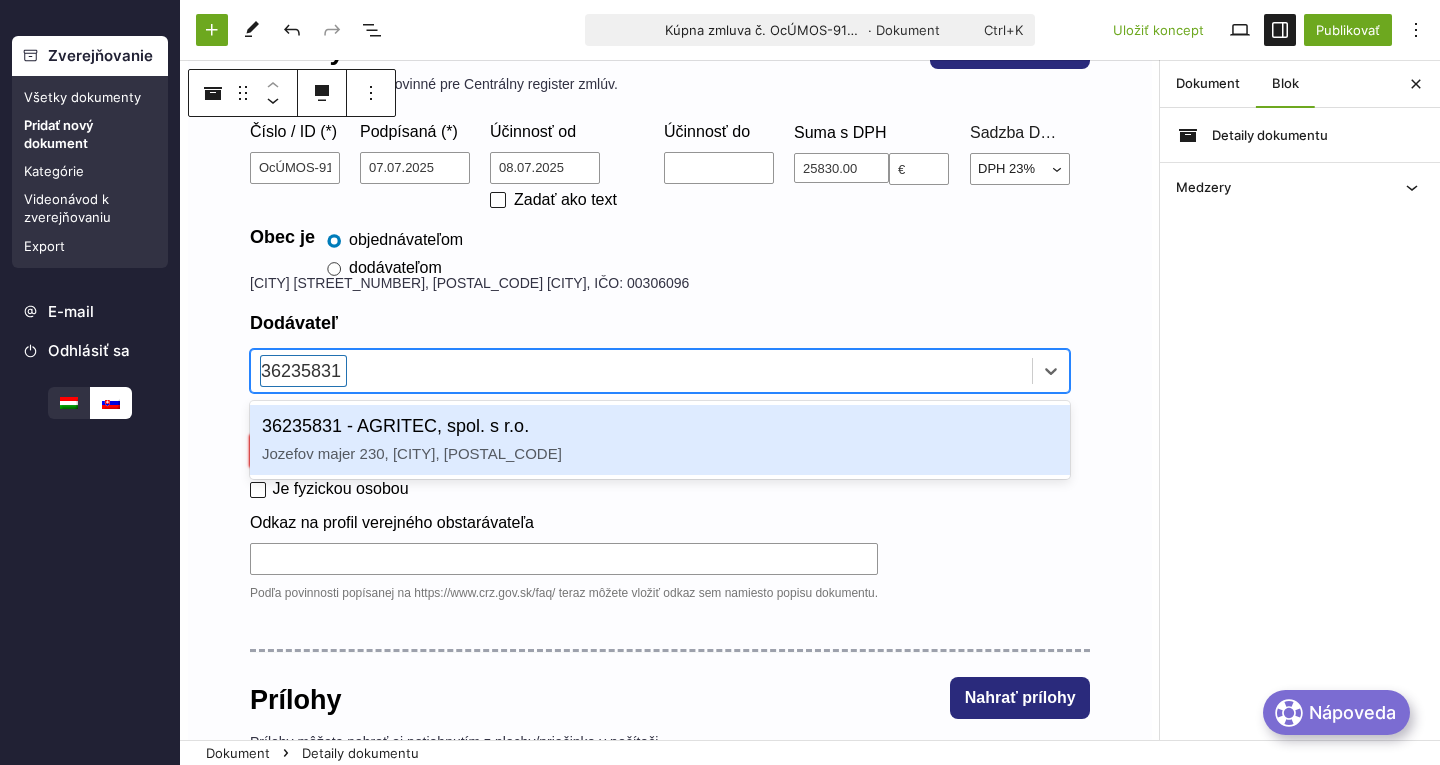 click on "36235831 - AGRITEC, spol. s r.o. Jozefov majer 230, Kvetoslavov, 93041" at bounding box center [660, 440] 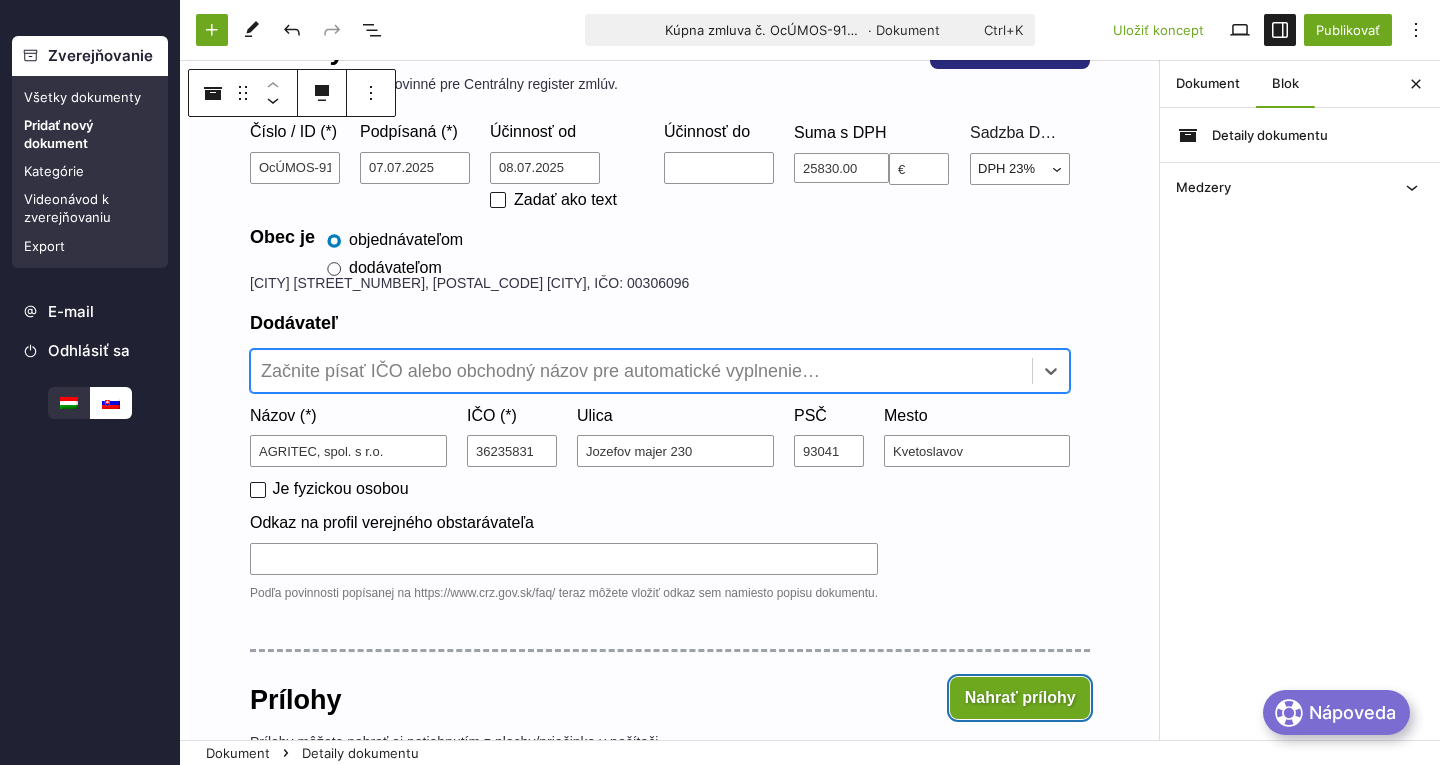 click on "Nahrať prílohy" at bounding box center [1020, 698] 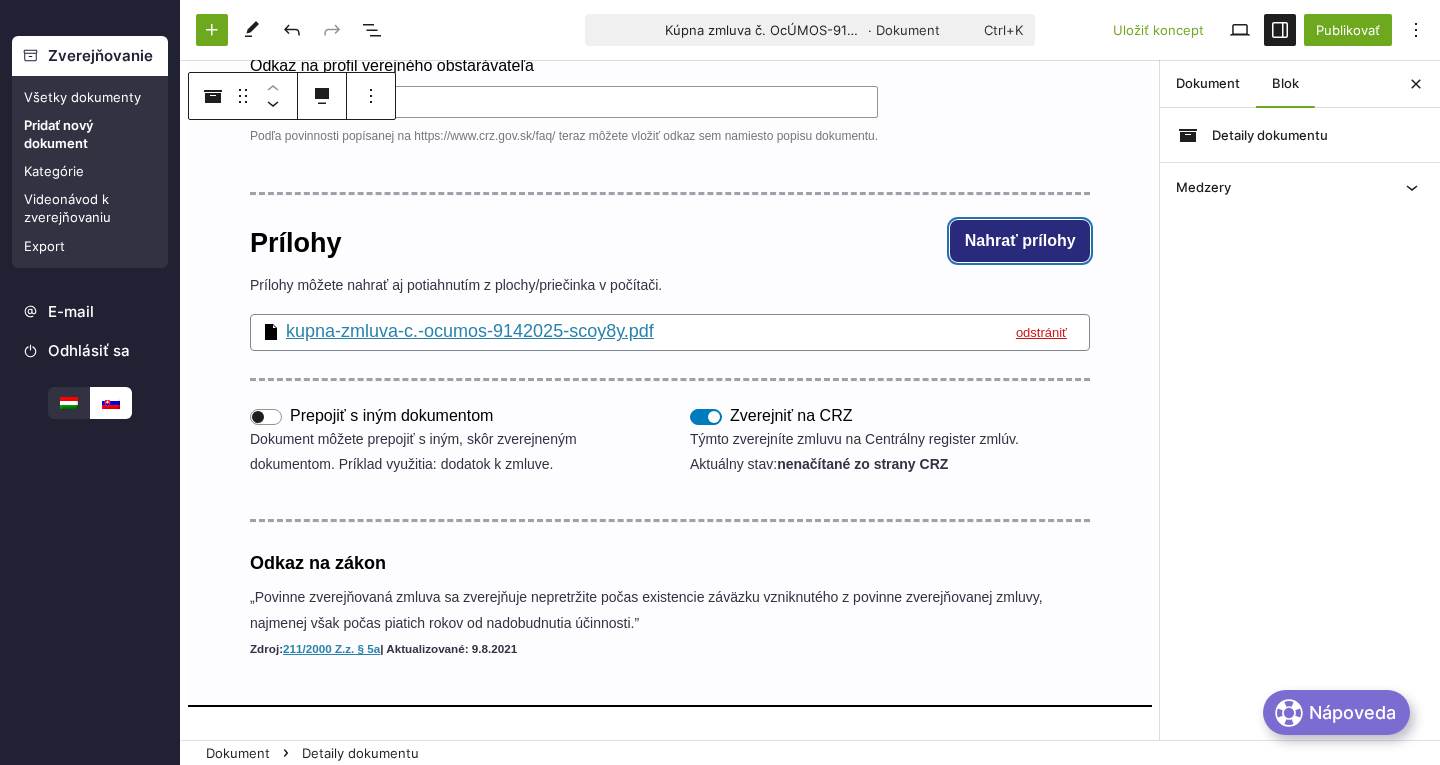 scroll, scrollTop: 700, scrollLeft: 0, axis: vertical 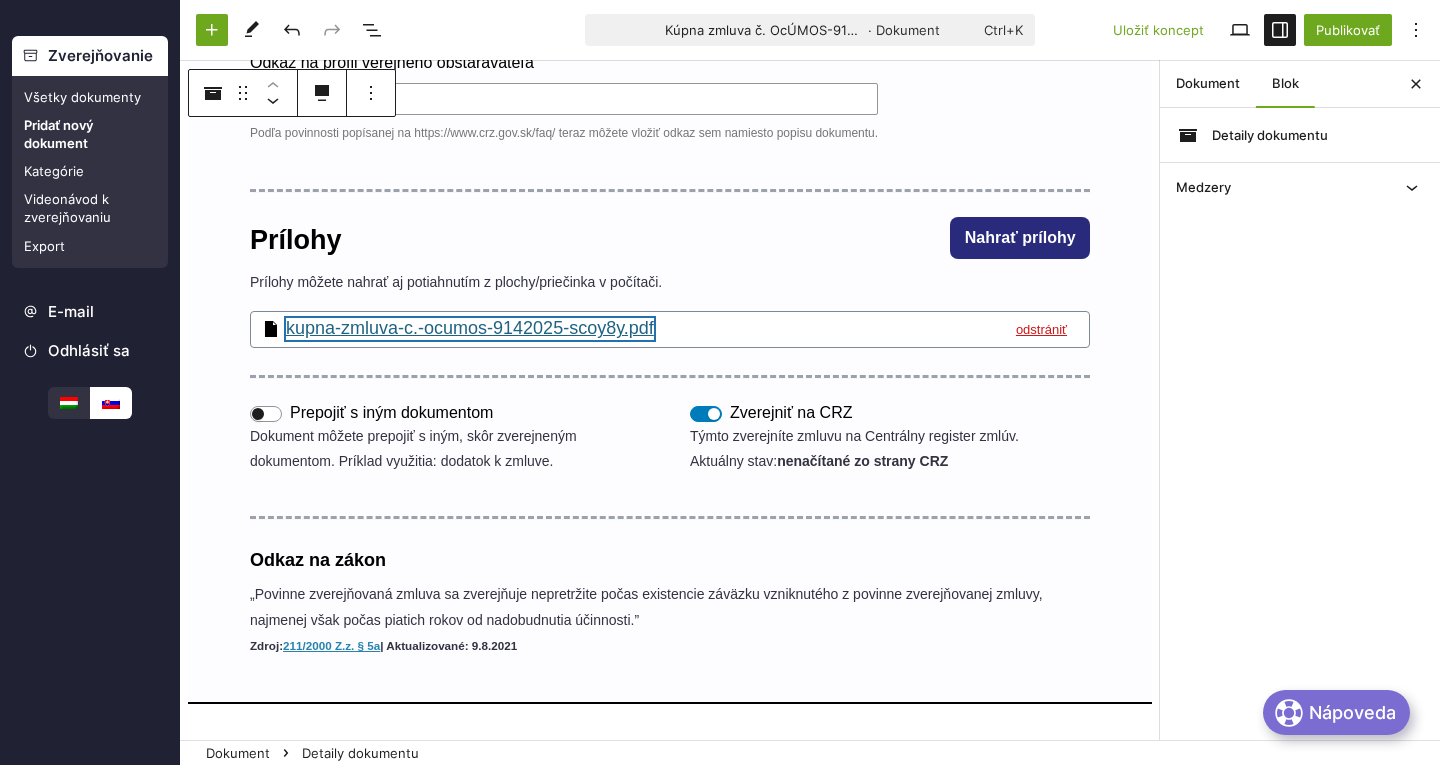 click on "kupna-zmluva-c.-ocumos-9142025-scoy8y.pdf" at bounding box center [470, 329] 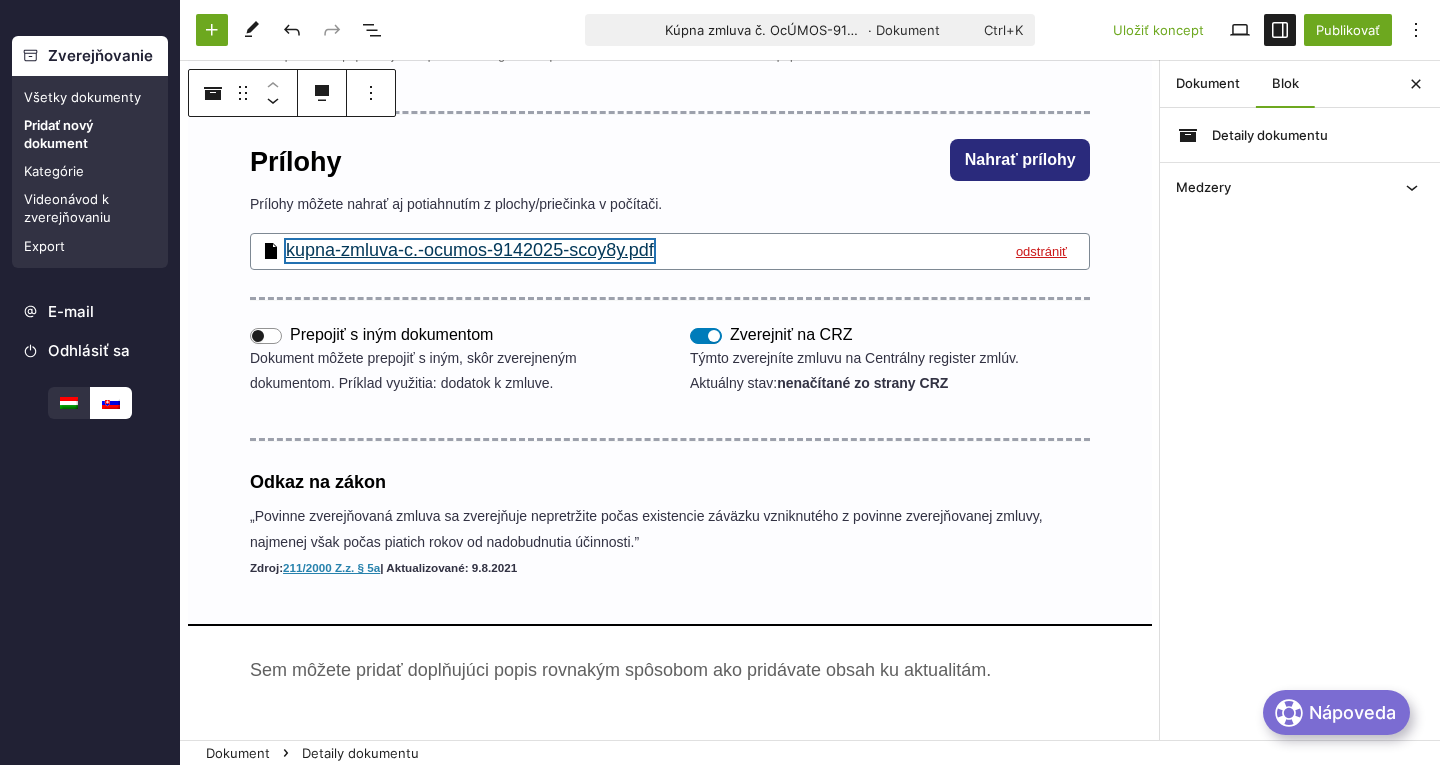 scroll, scrollTop: 800, scrollLeft: 0, axis: vertical 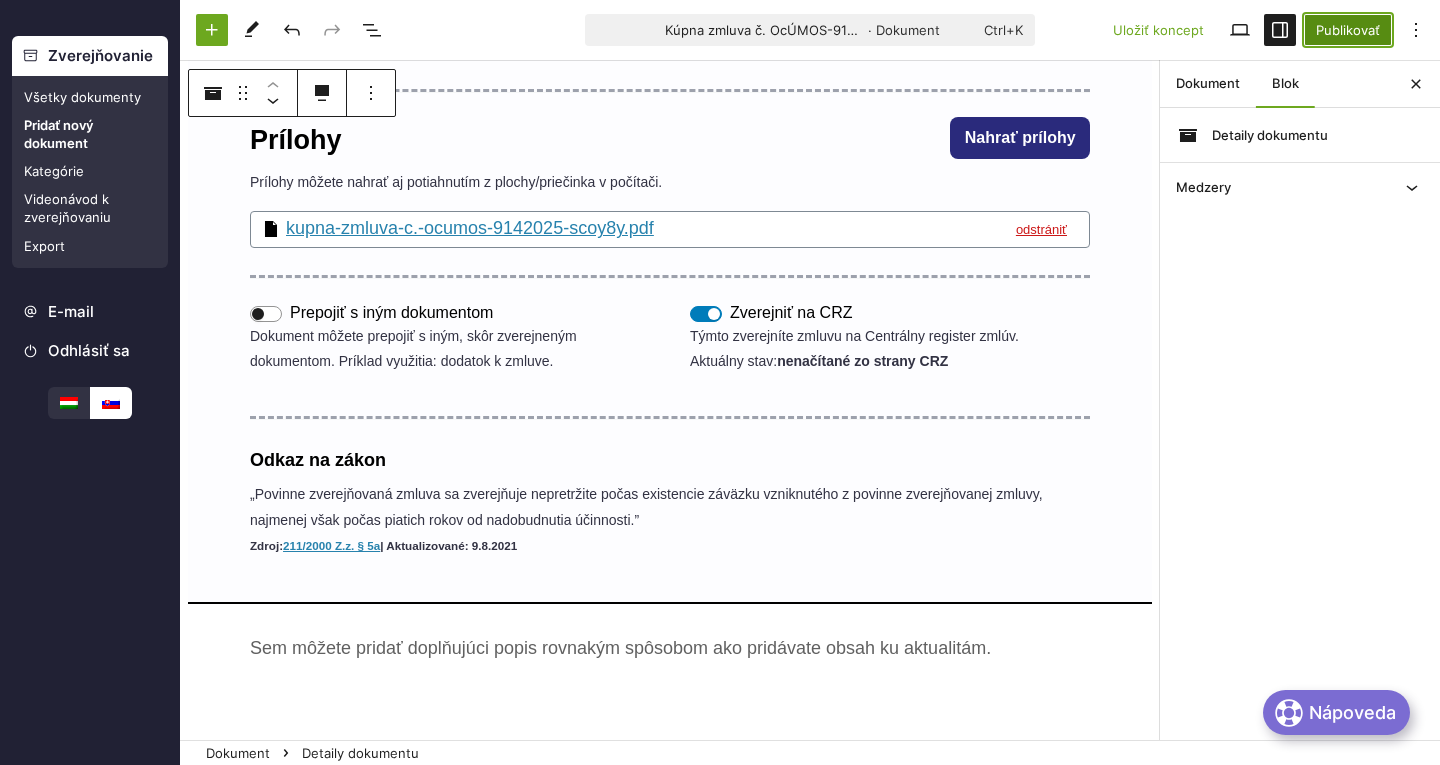 click on "Publikovať" at bounding box center (1348, 30) 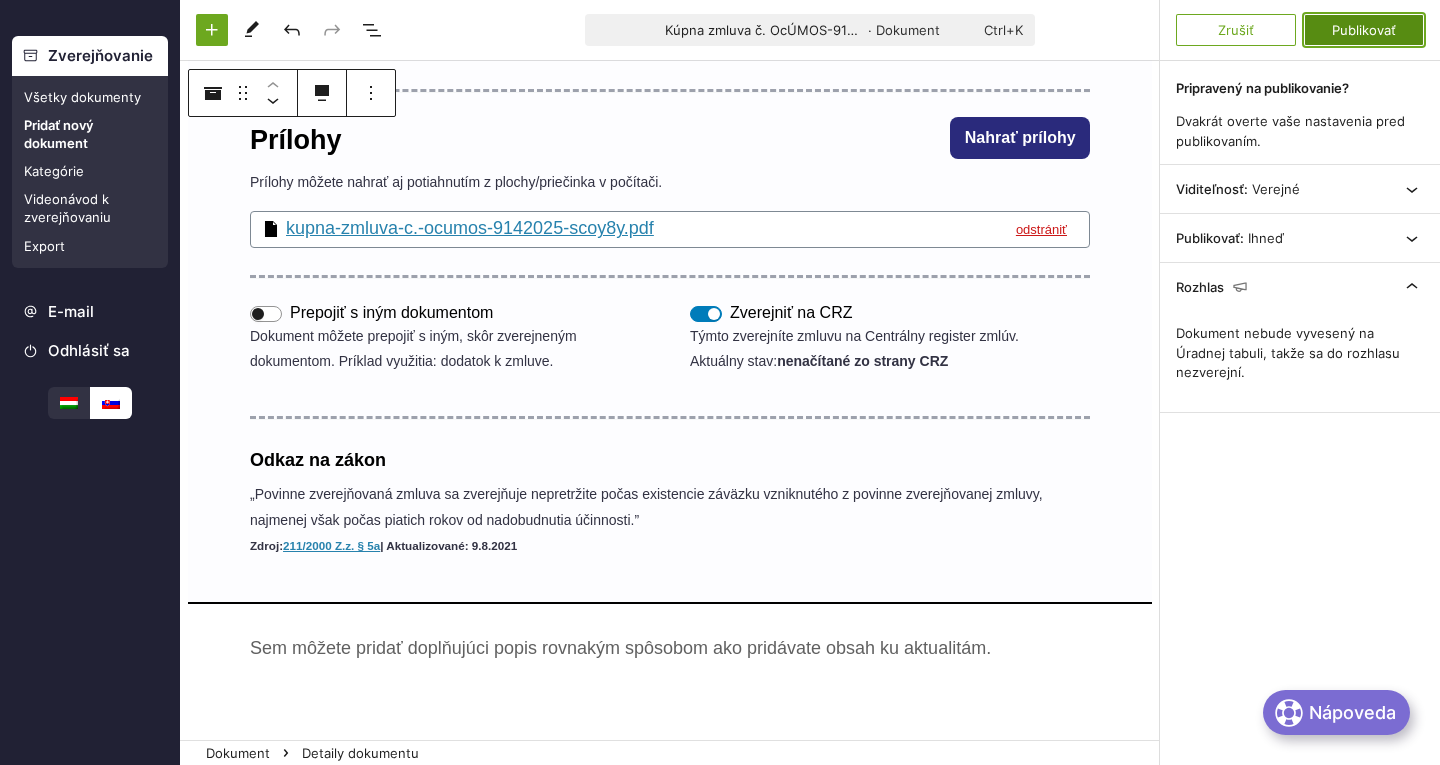 click on "Publikovať" at bounding box center (1364, 30) 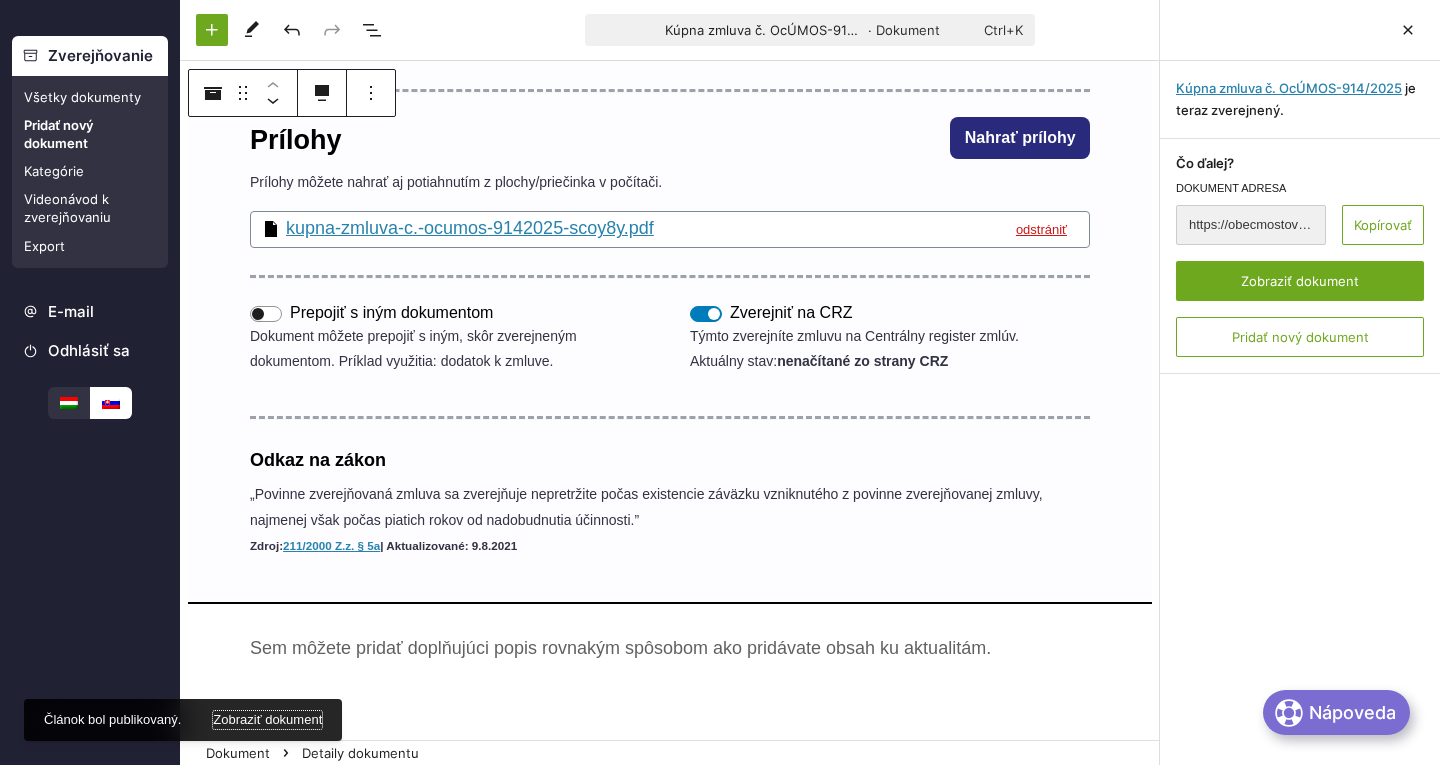 click on "Zobraziť dokument" at bounding box center [267, 720] 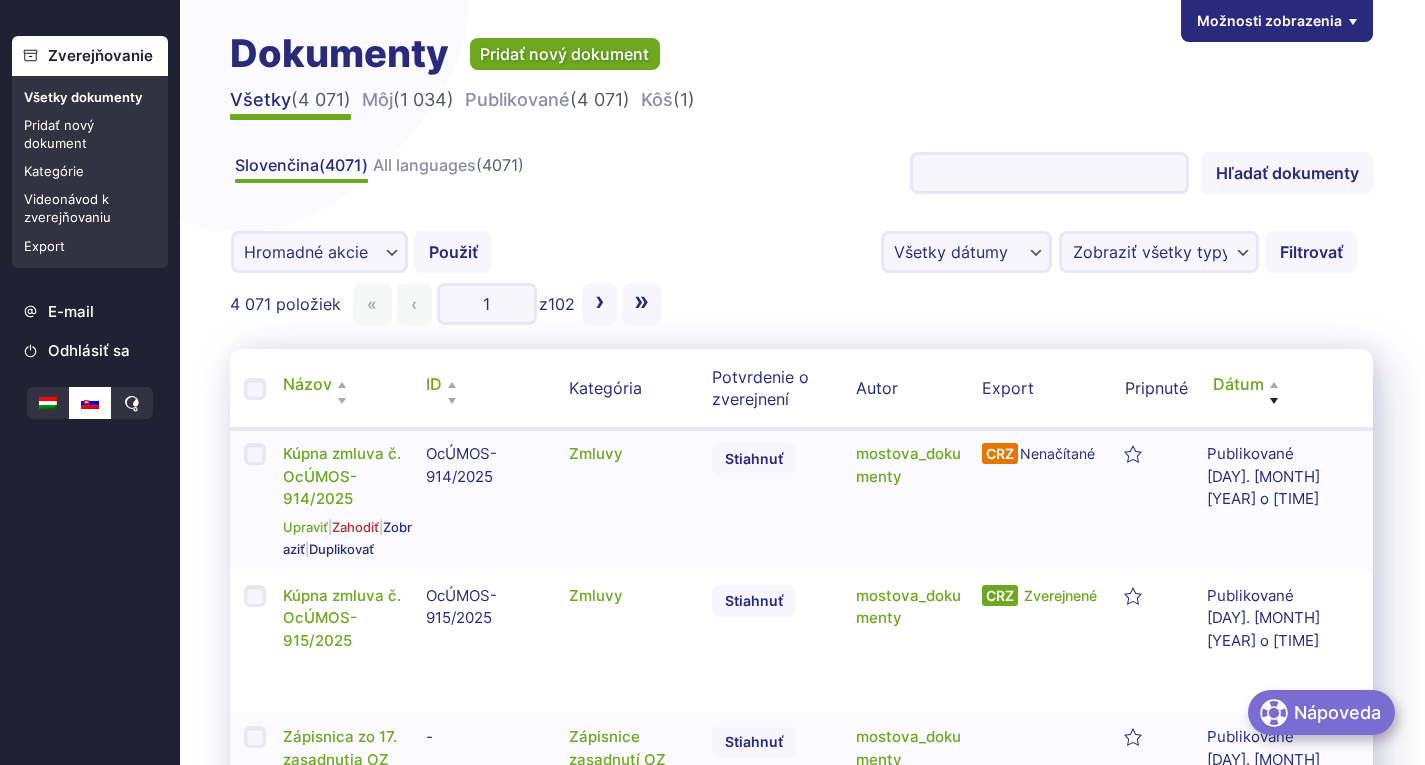 scroll, scrollTop: 0, scrollLeft: 0, axis: both 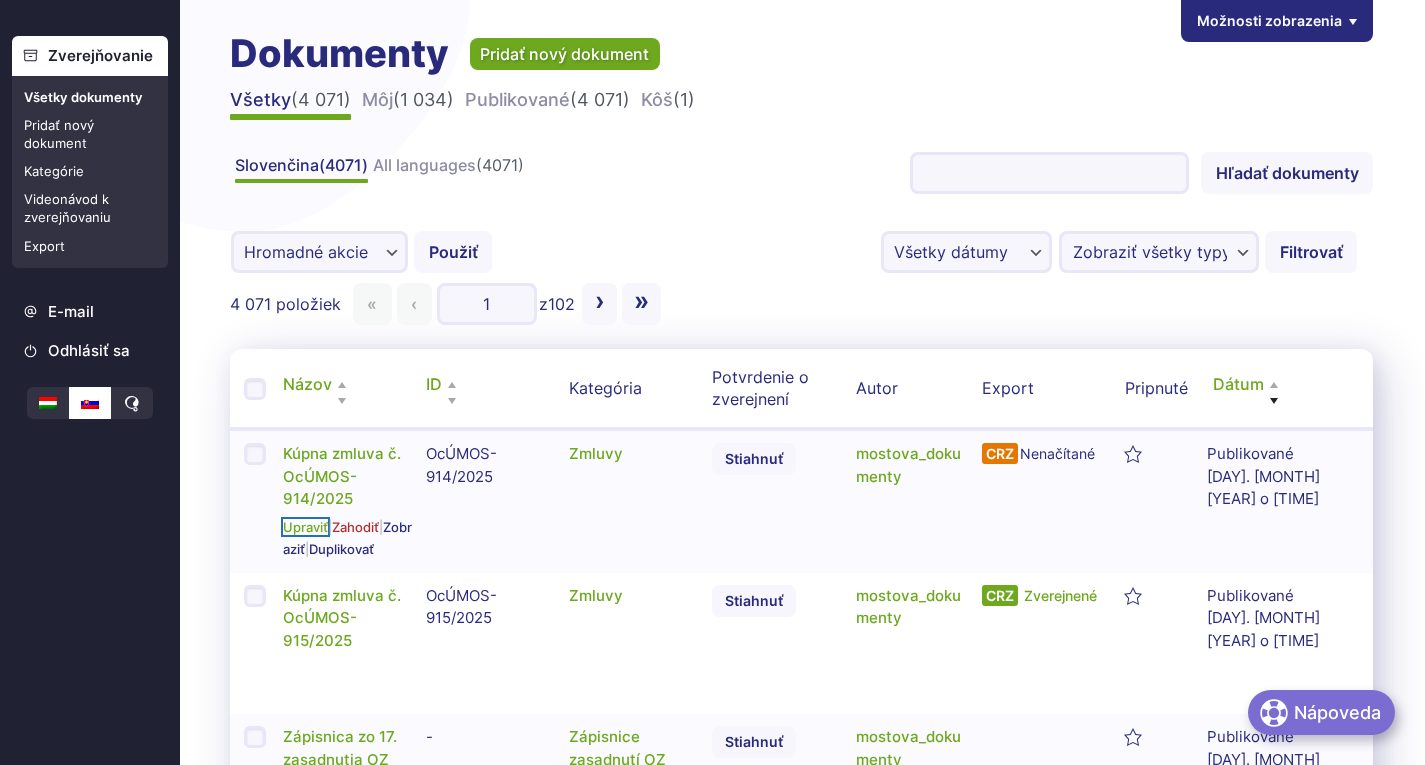 click on "Upraviť" at bounding box center [305, 527] 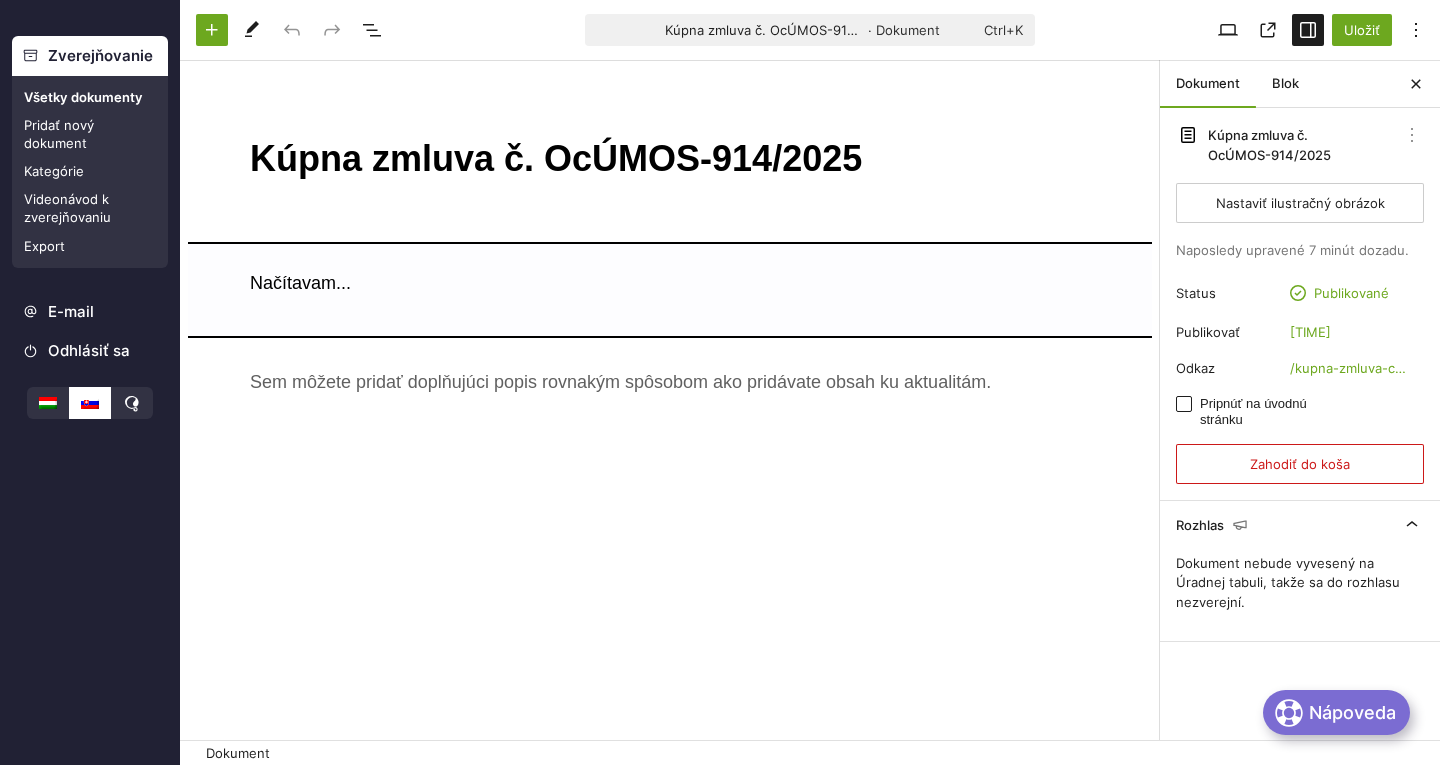 scroll, scrollTop: 0, scrollLeft: 0, axis: both 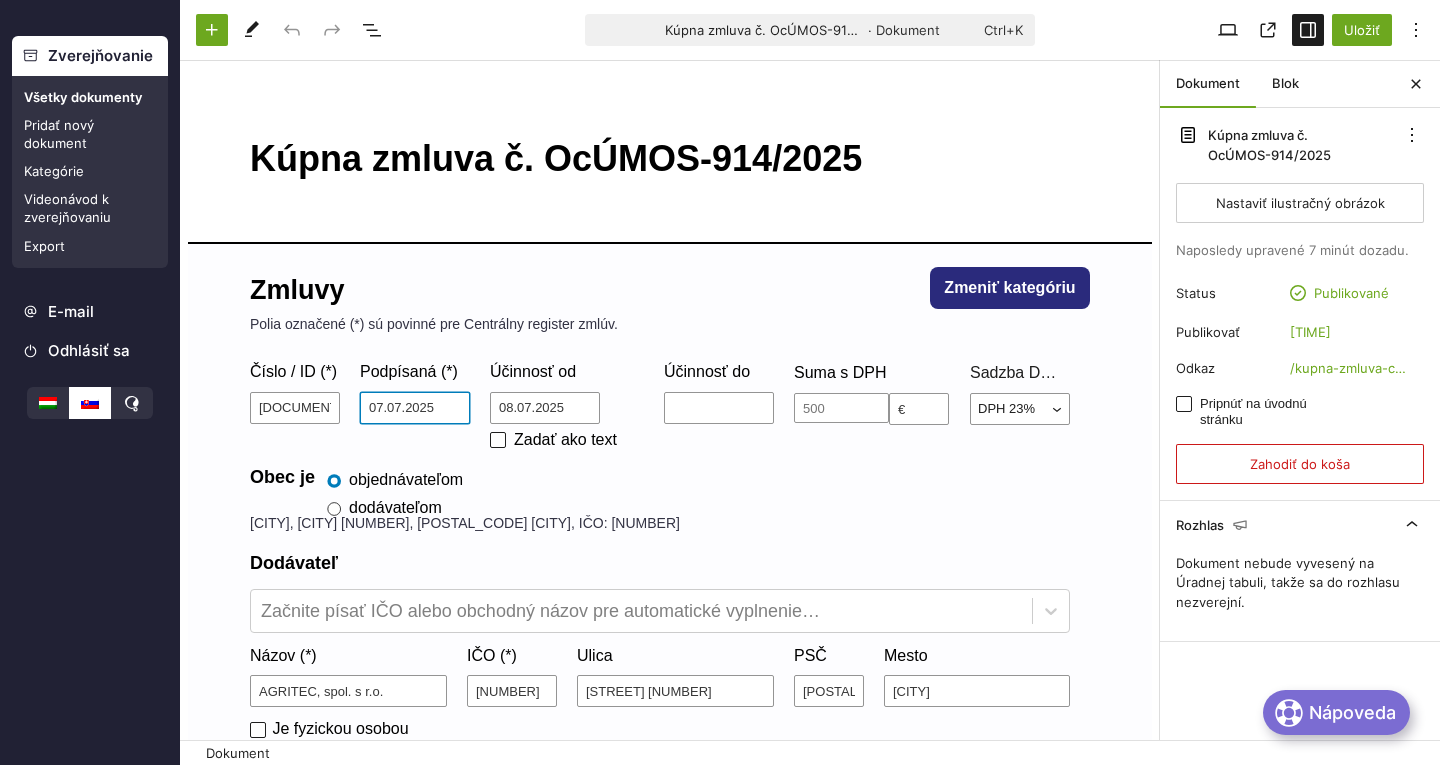 click on "07.07.2025" at bounding box center [415, 408] 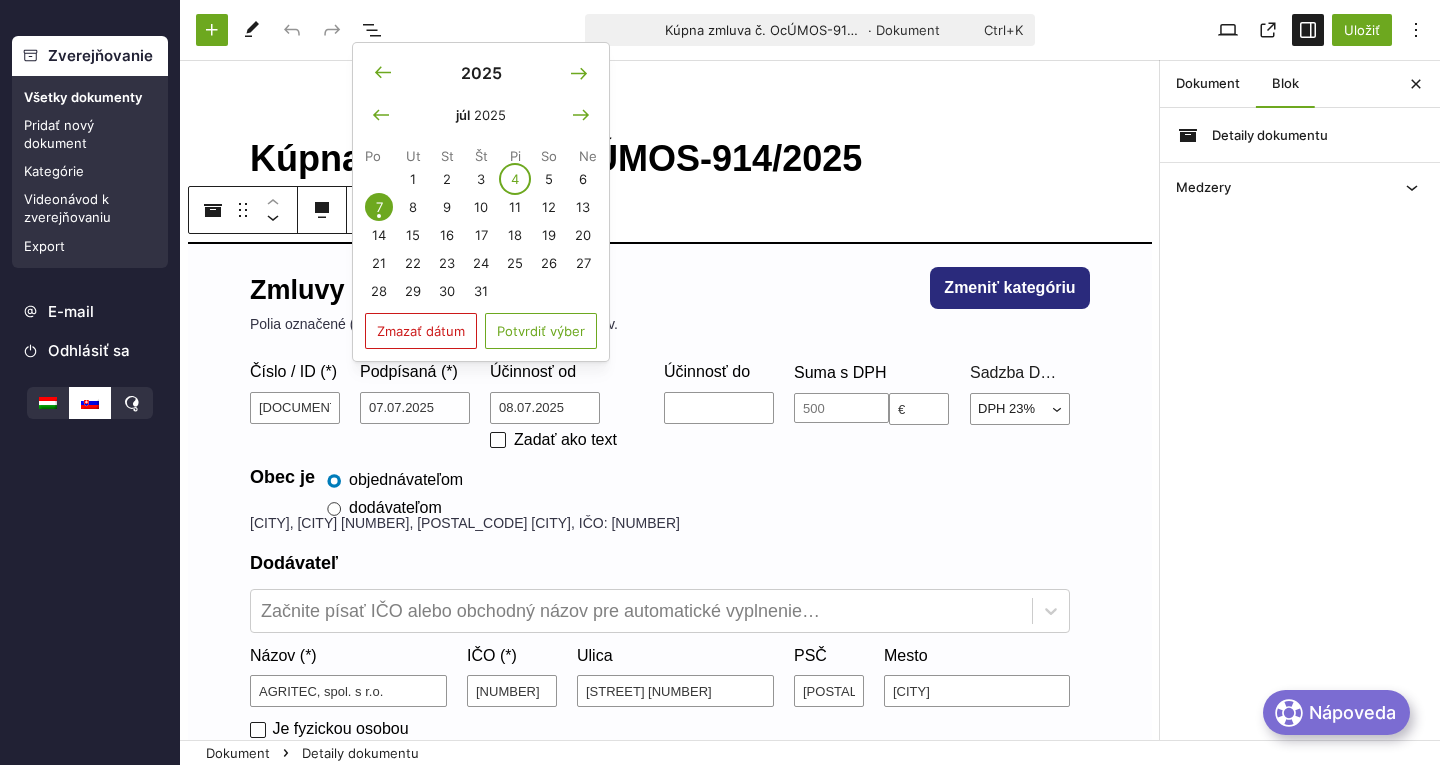 click on "4" at bounding box center (515, 179) 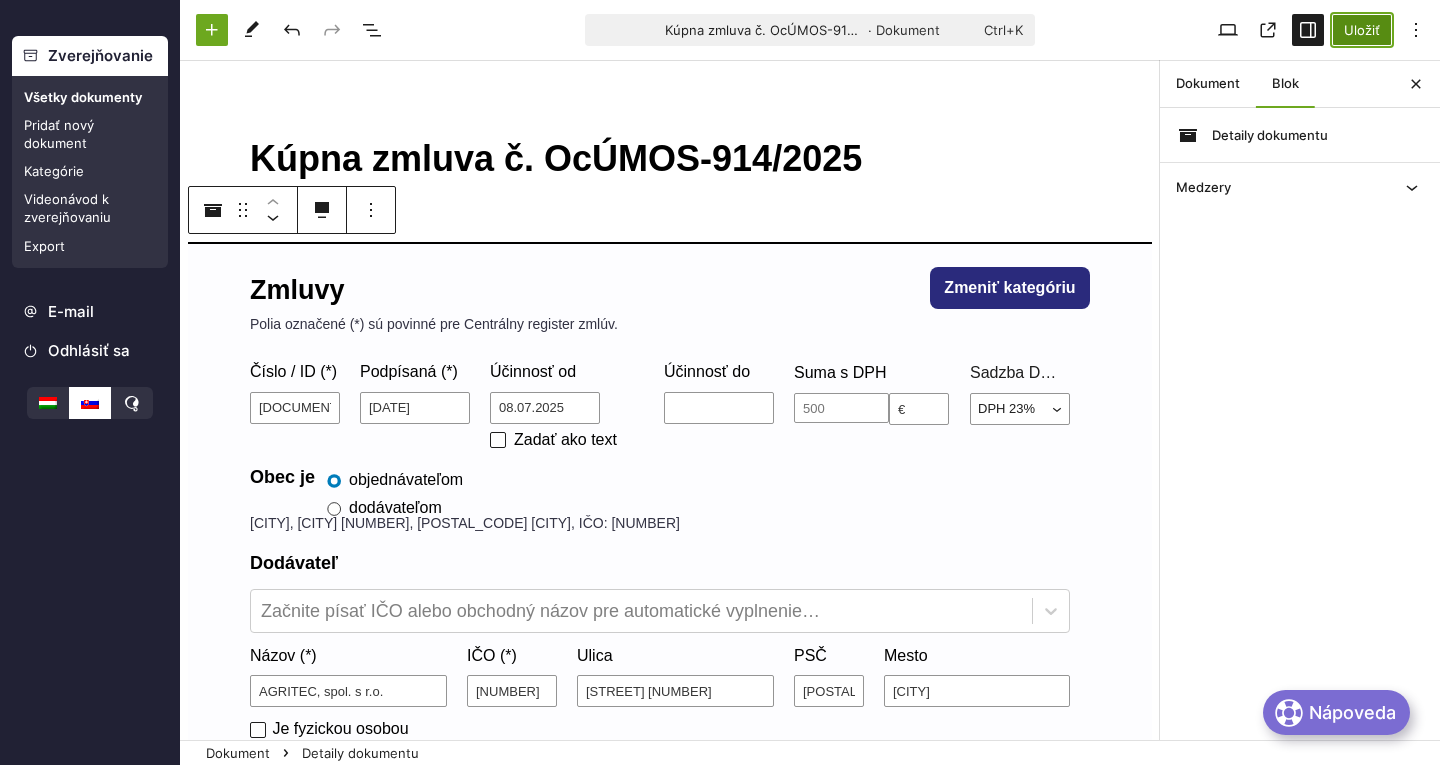 click on "Uložiť" at bounding box center (1362, 30) 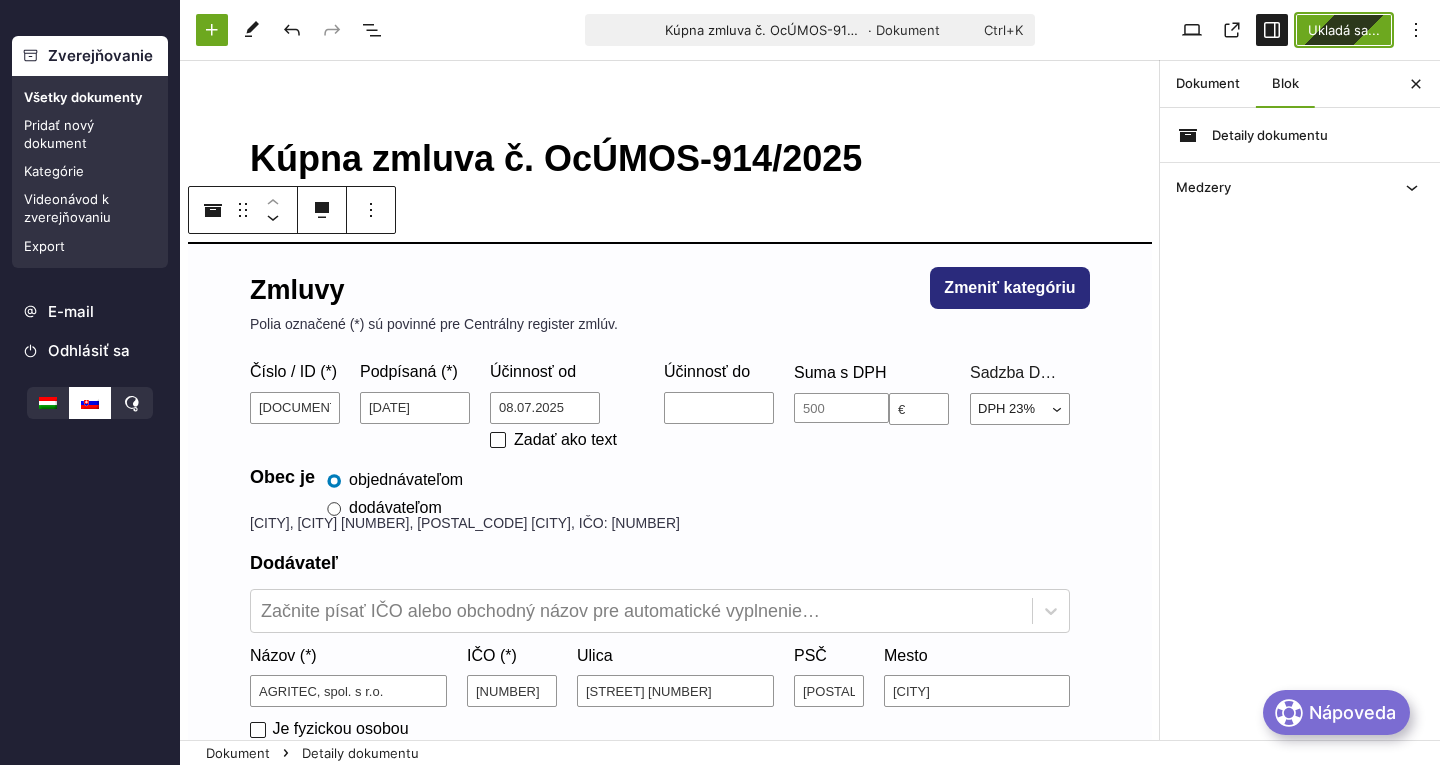 click on "Ukladá sa..." at bounding box center [1344, 30] 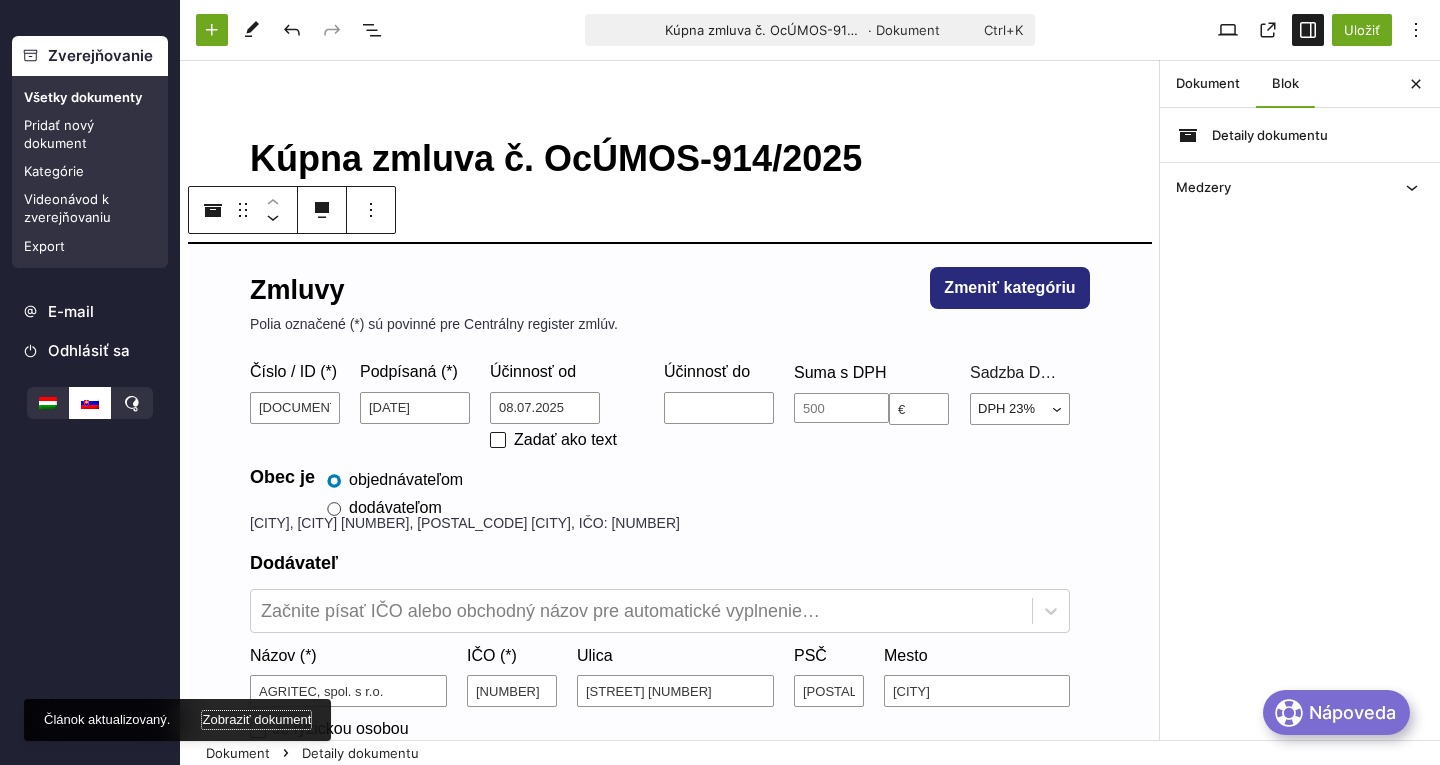 click on "Zobraziť dokument" at bounding box center (256, 720) 